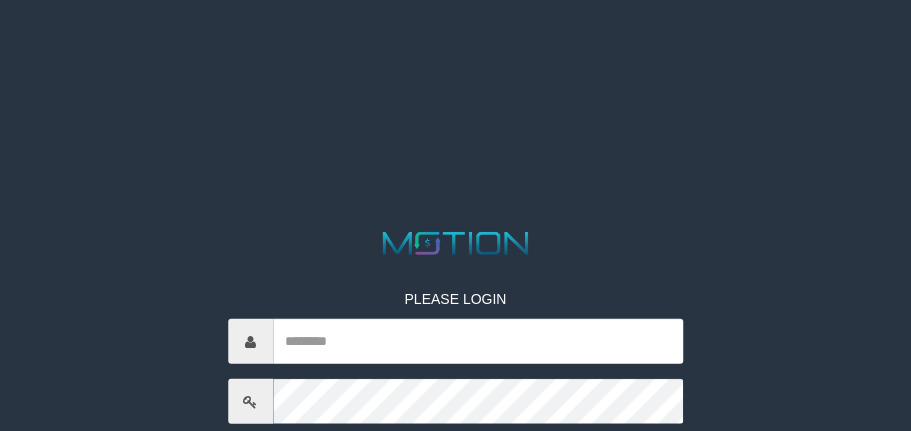 scroll, scrollTop: 0, scrollLeft: 0, axis: both 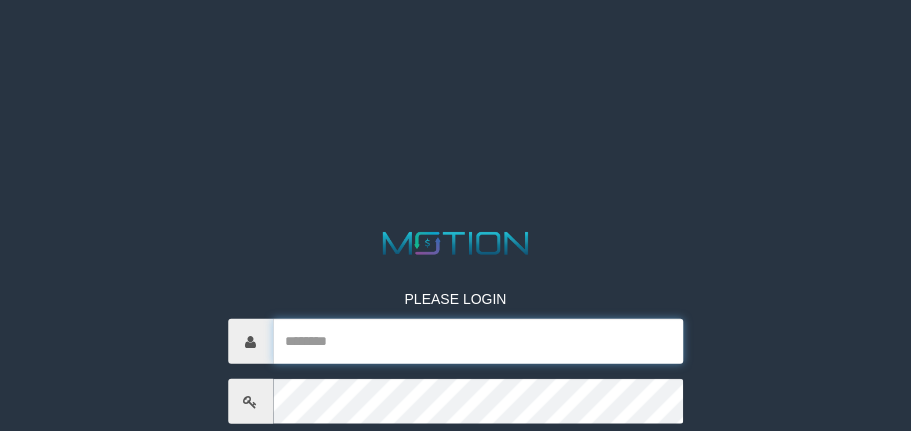 click at bounding box center [478, 341] 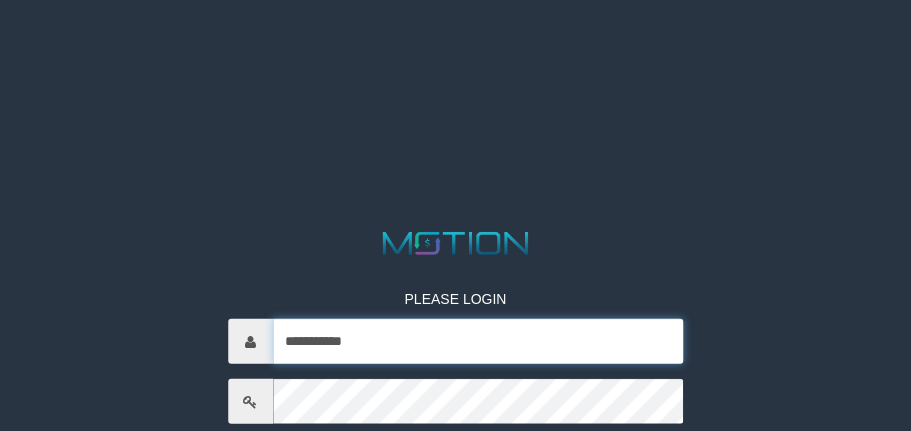 type on "**********" 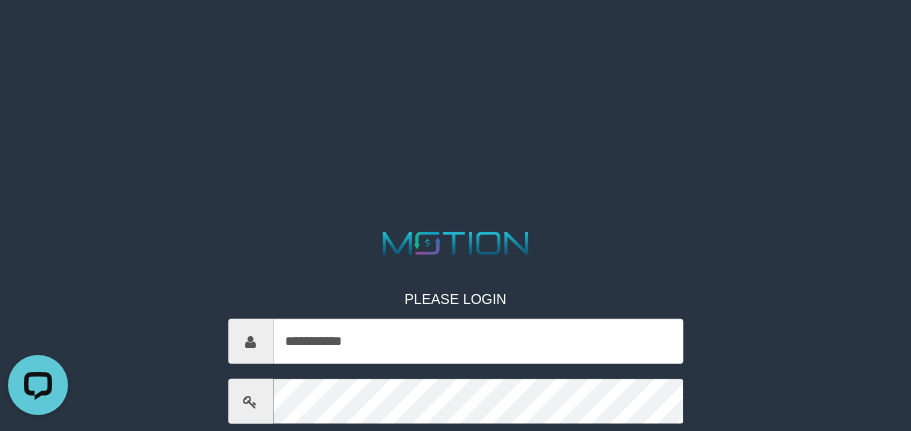 scroll, scrollTop: 0, scrollLeft: 0, axis: both 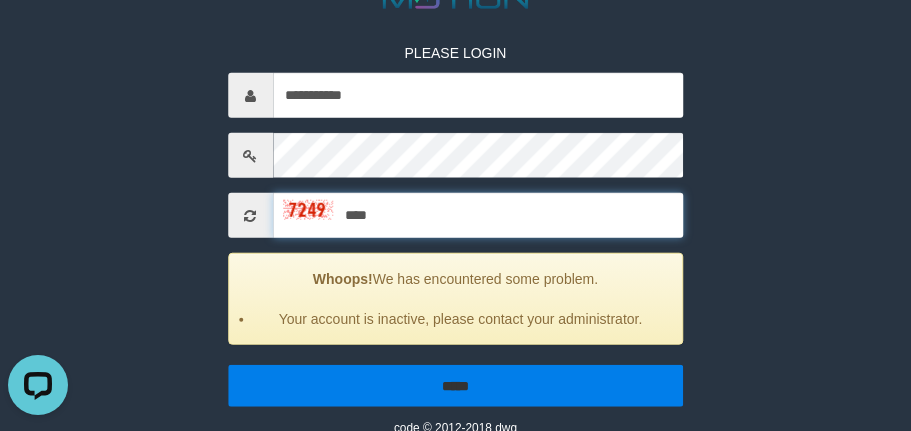 type on "****" 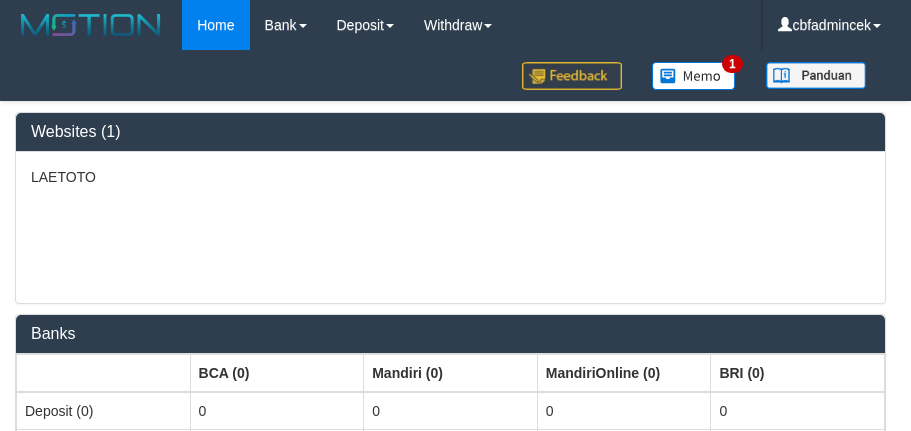 select on "***" 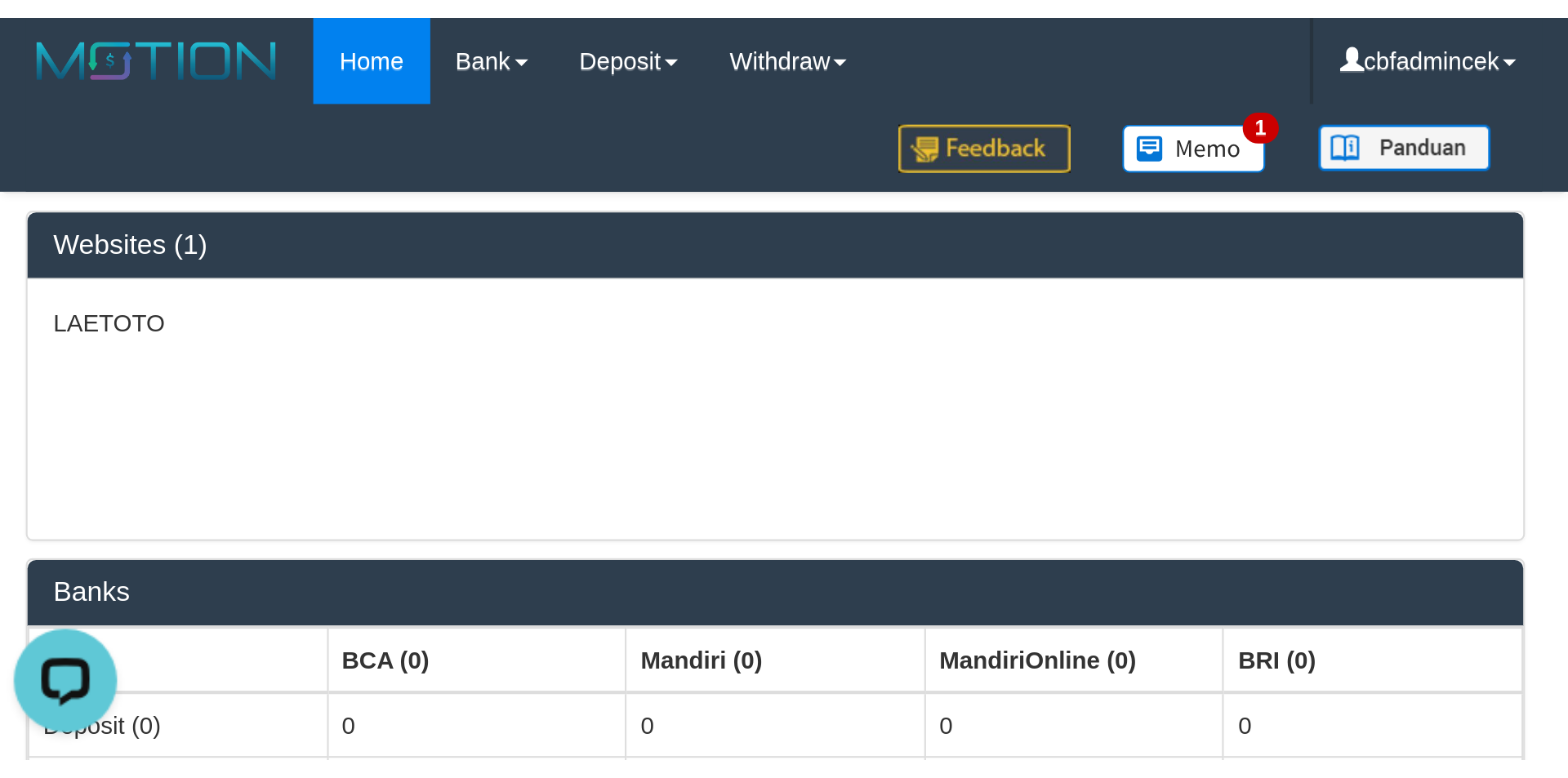 scroll, scrollTop: 0, scrollLeft: 0, axis: both 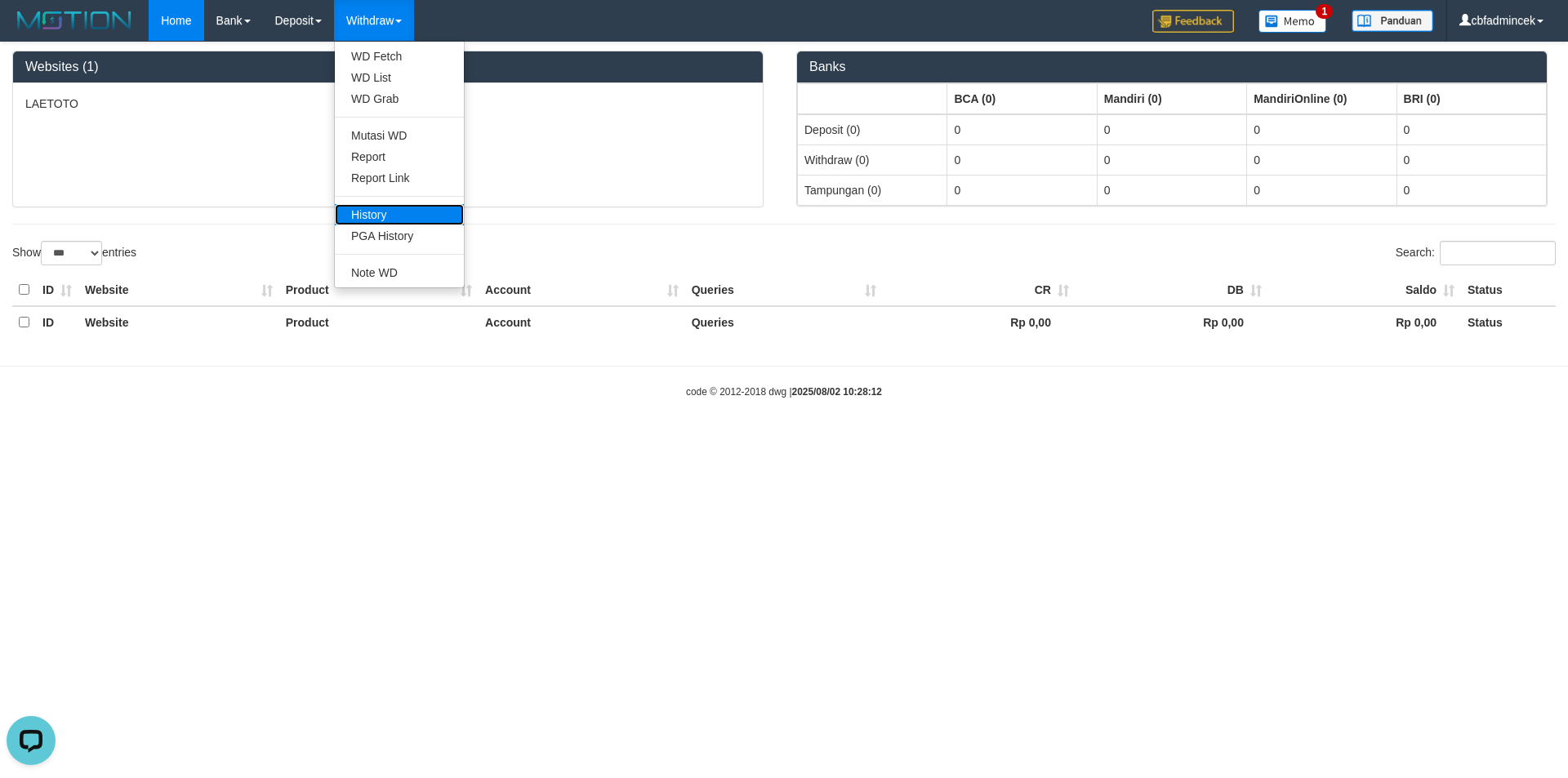 click on "History" at bounding box center [399, 215] 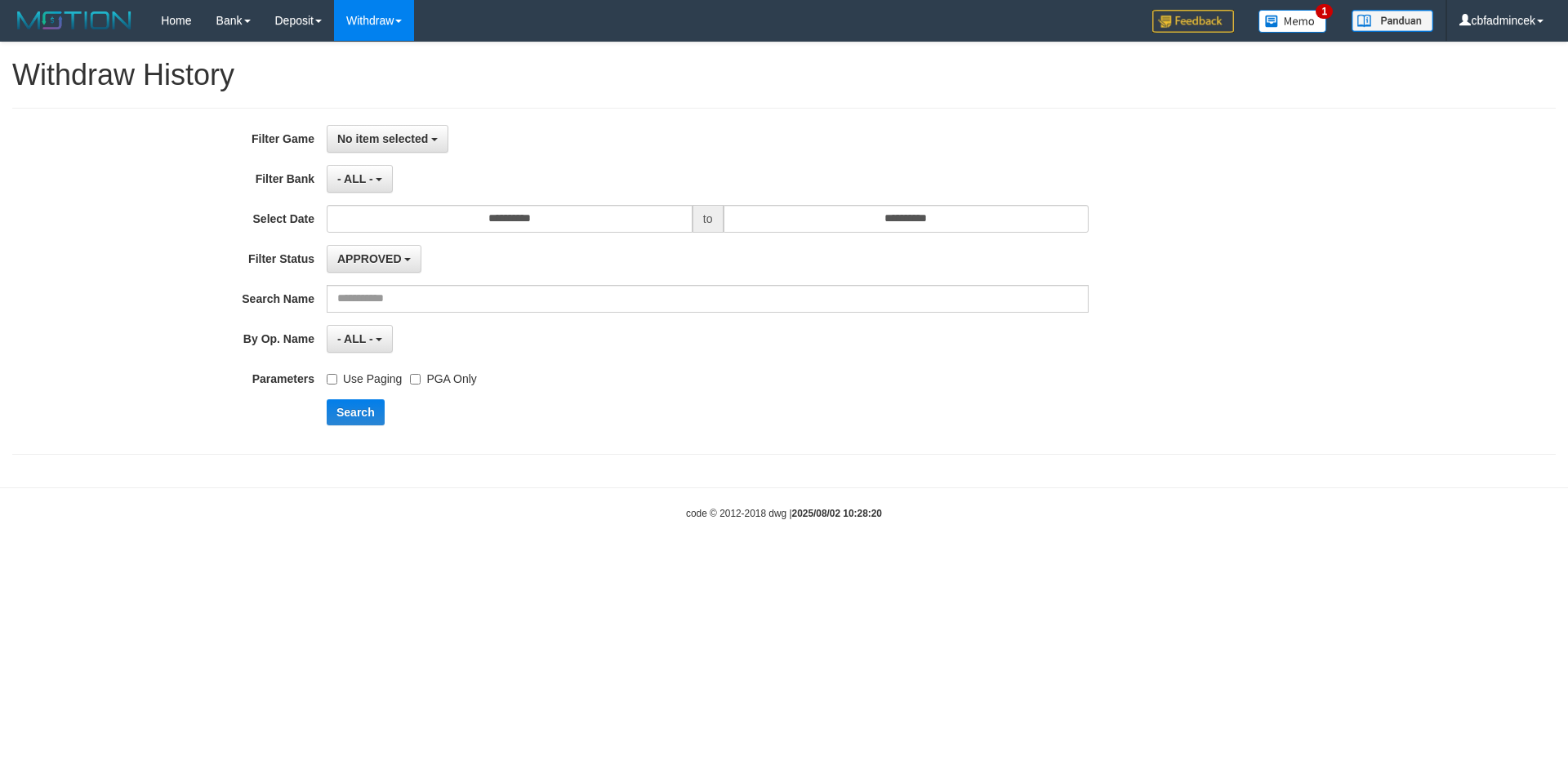 scroll, scrollTop: 0, scrollLeft: 0, axis: both 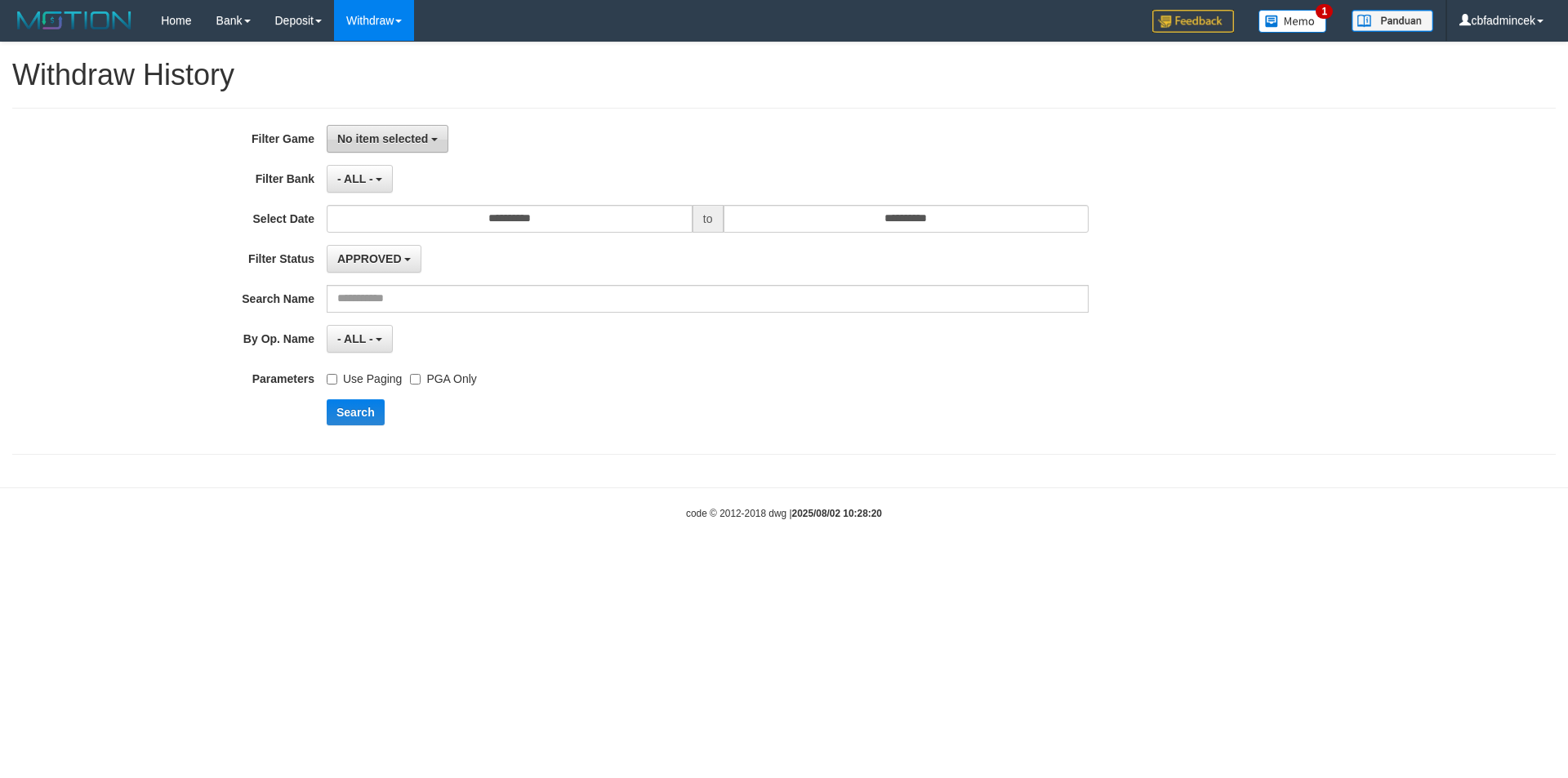 click on "No item selected" at bounding box center (387, 139) 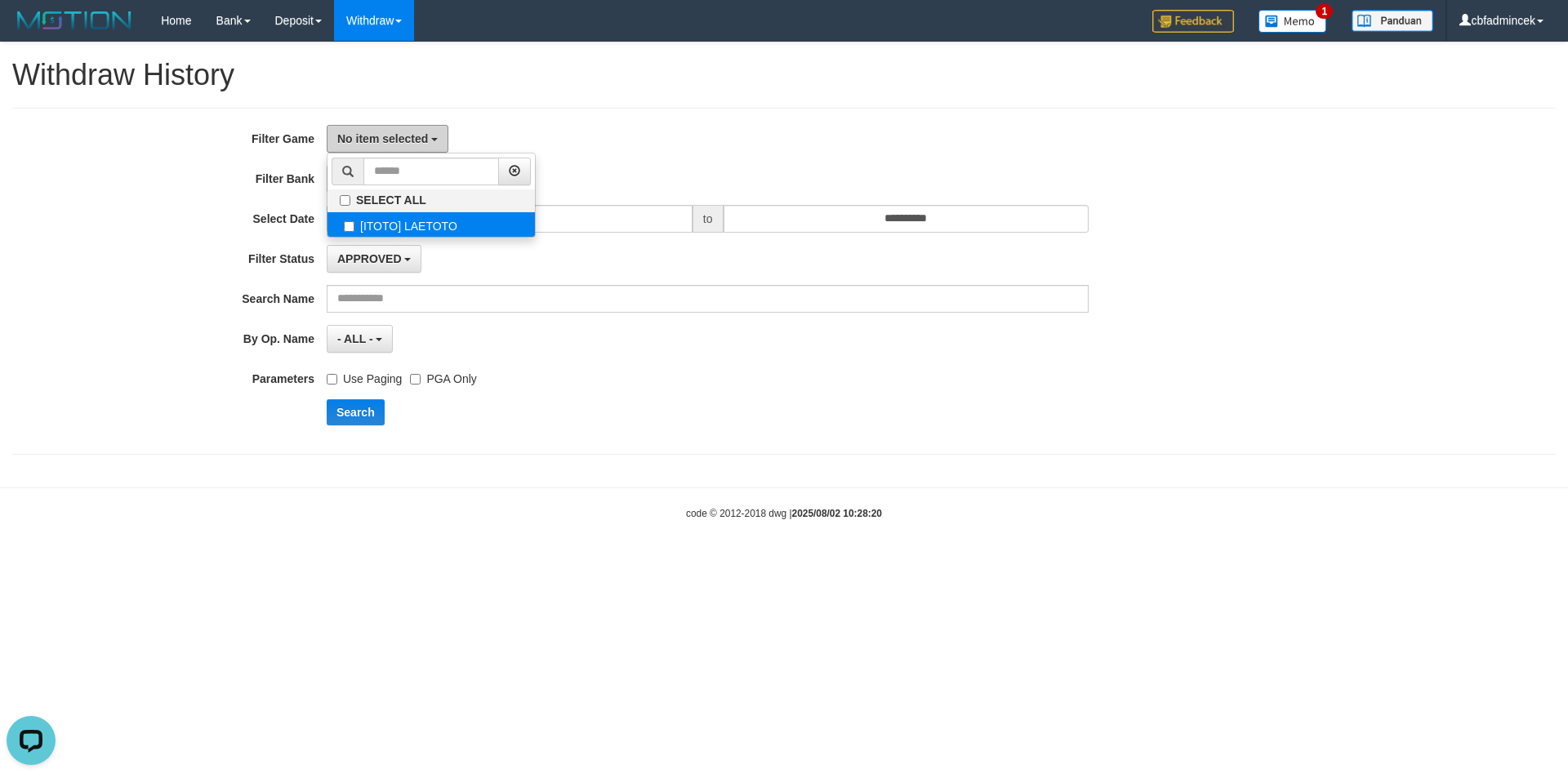 scroll, scrollTop: 0, scrollLeft: 0, axis: both 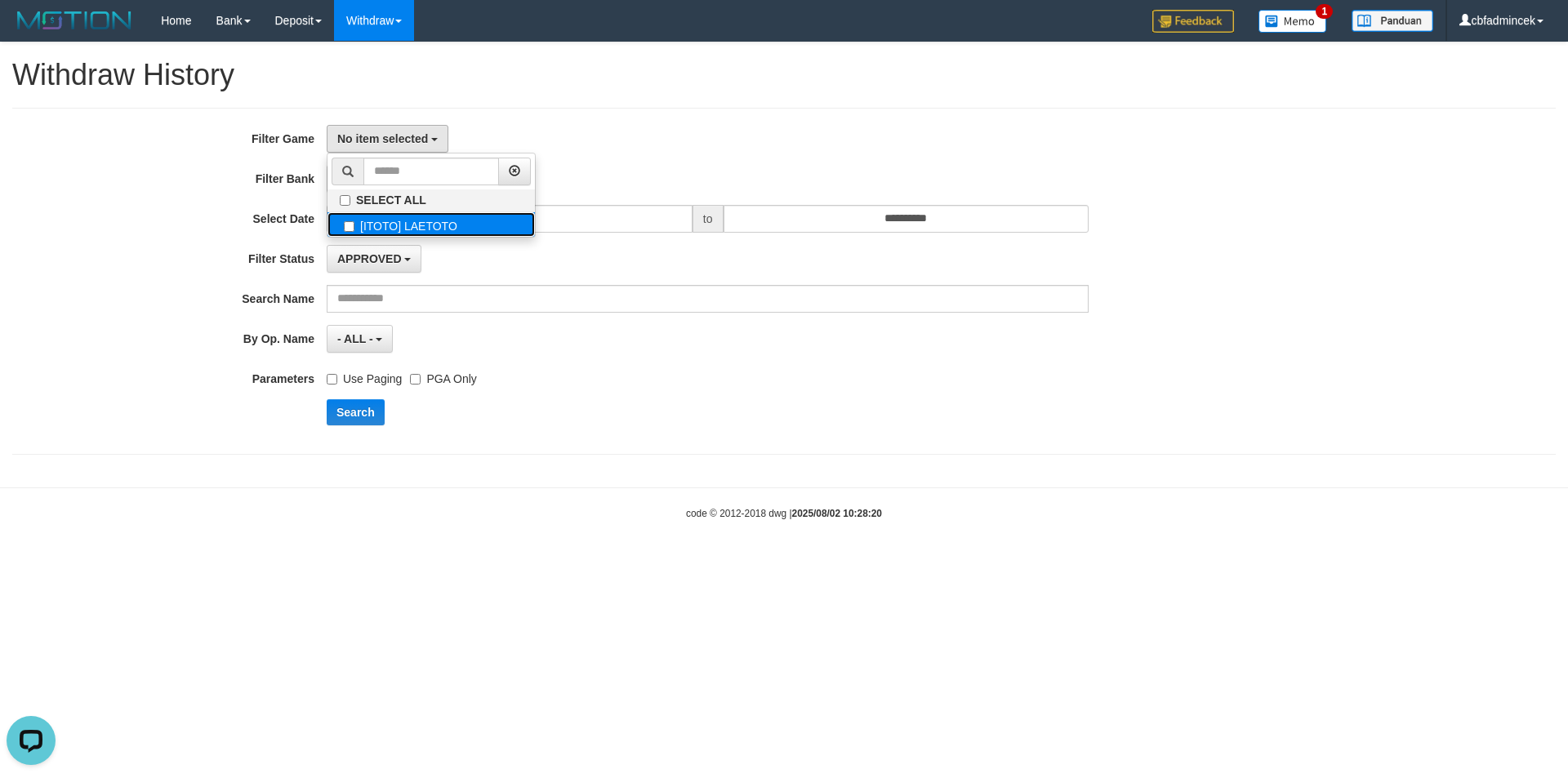 click on "[ITOTO] LAETOTO" at bounding box center [431, 225] 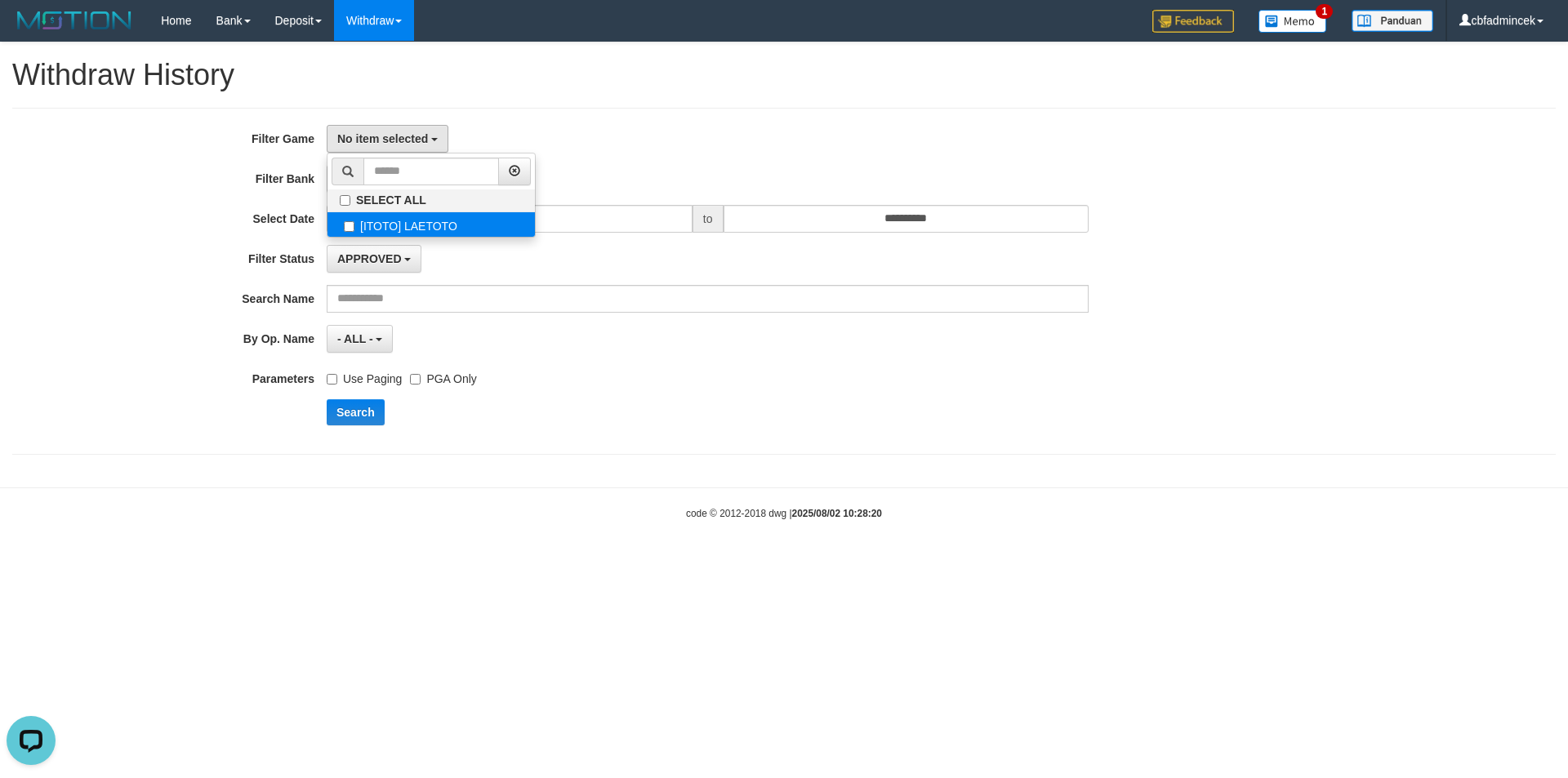 select on "****" 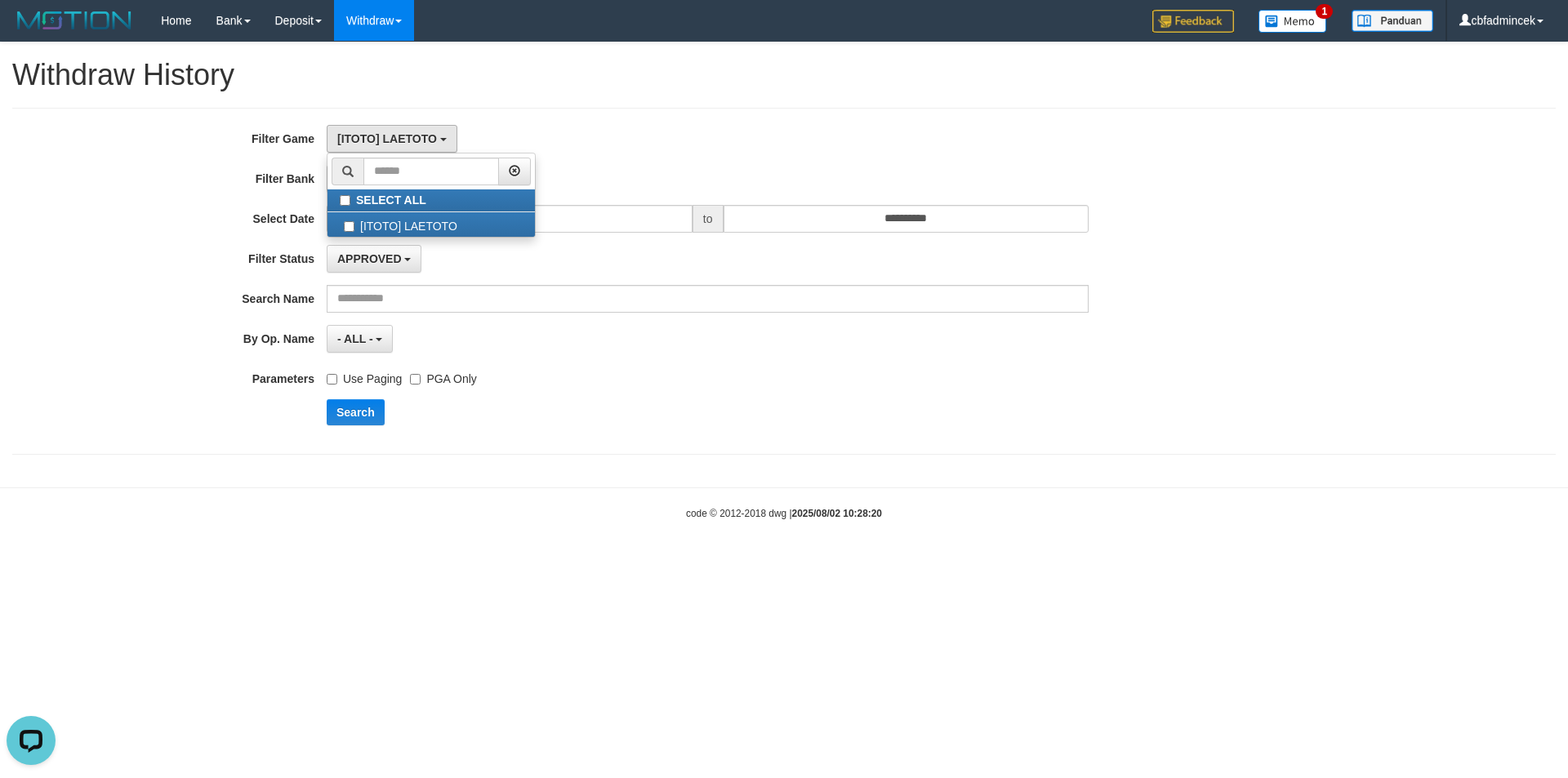 click on "[ITOTO] LAETOTO
SELECT ALL
[ITOTO] LAETOTO" at bounding box center (707, 139) 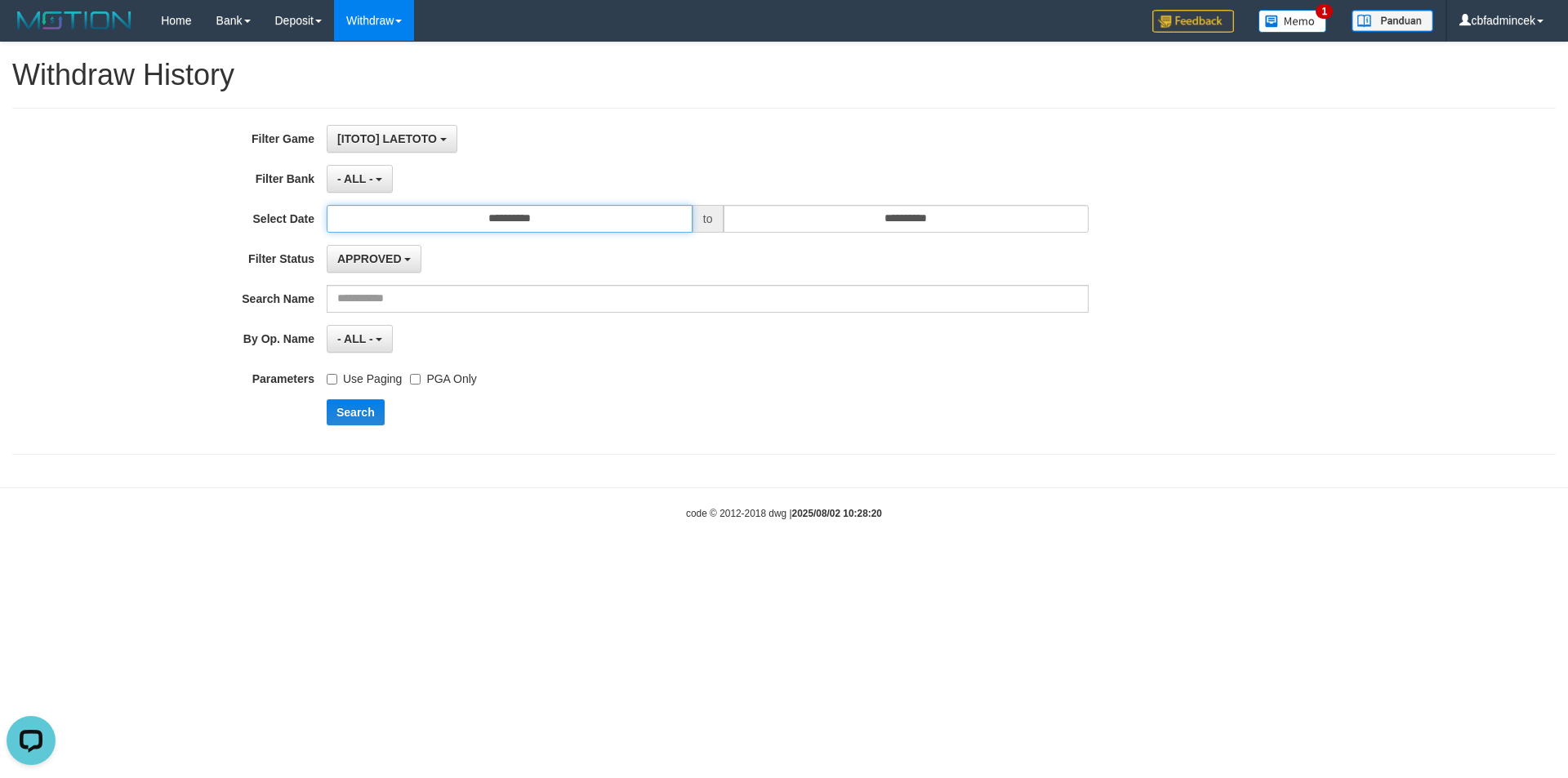 drag, startPoint x: 545, startPoint y: 216, endPoint x: 507, endPoint y: 278, distance: 72.71864 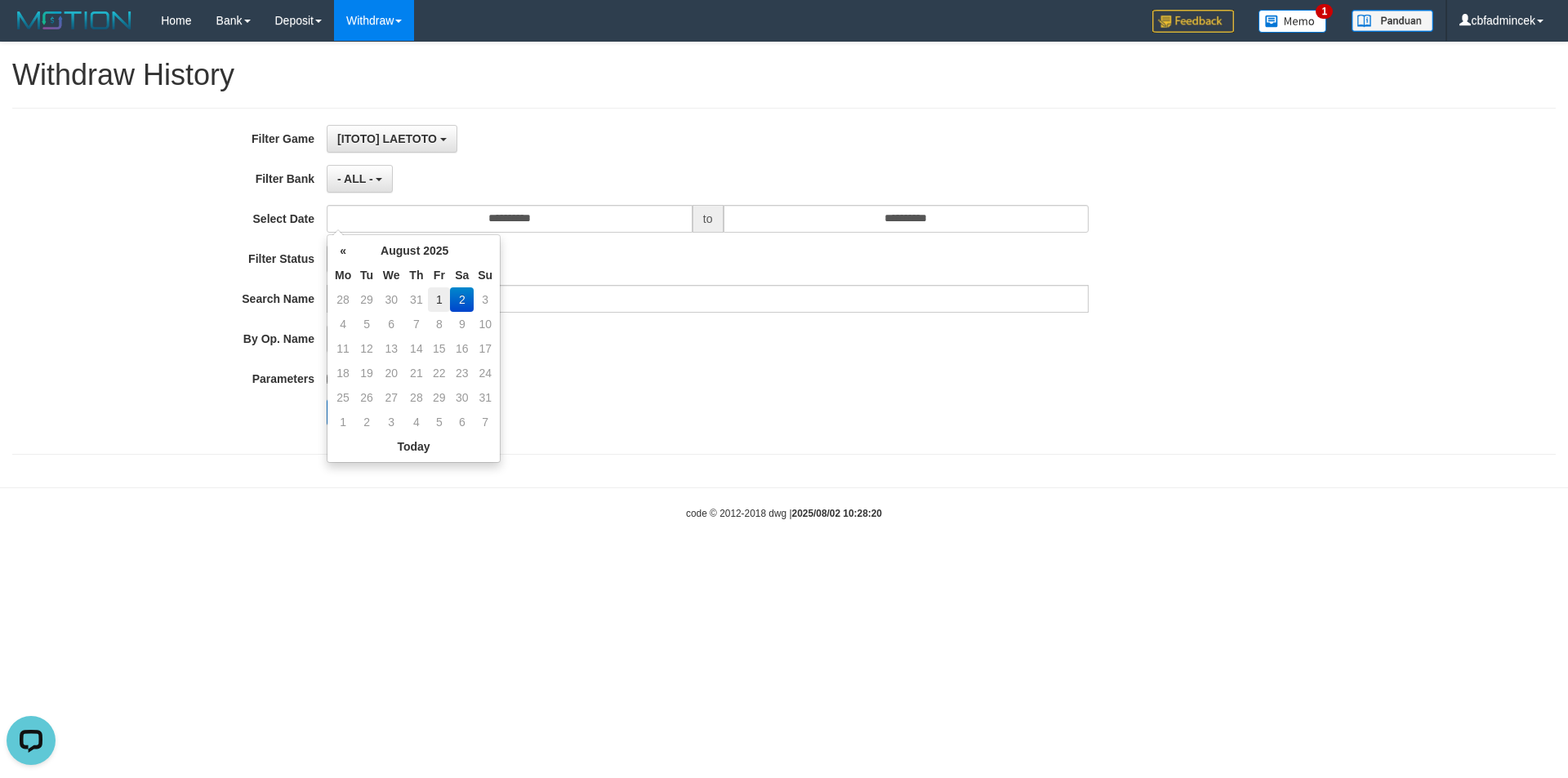 click on "1" at bounding box center [439, 300] 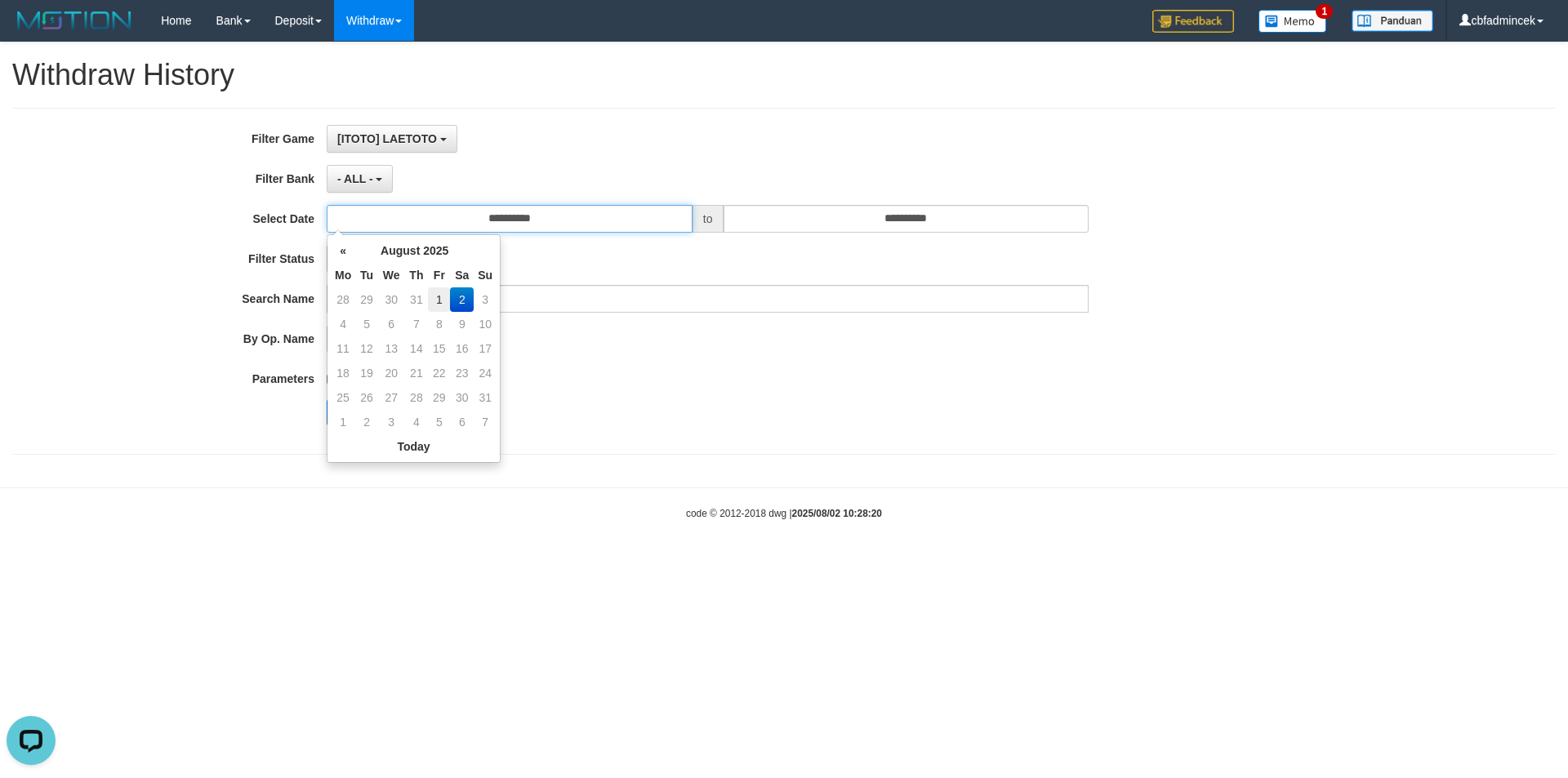 type on "**********" 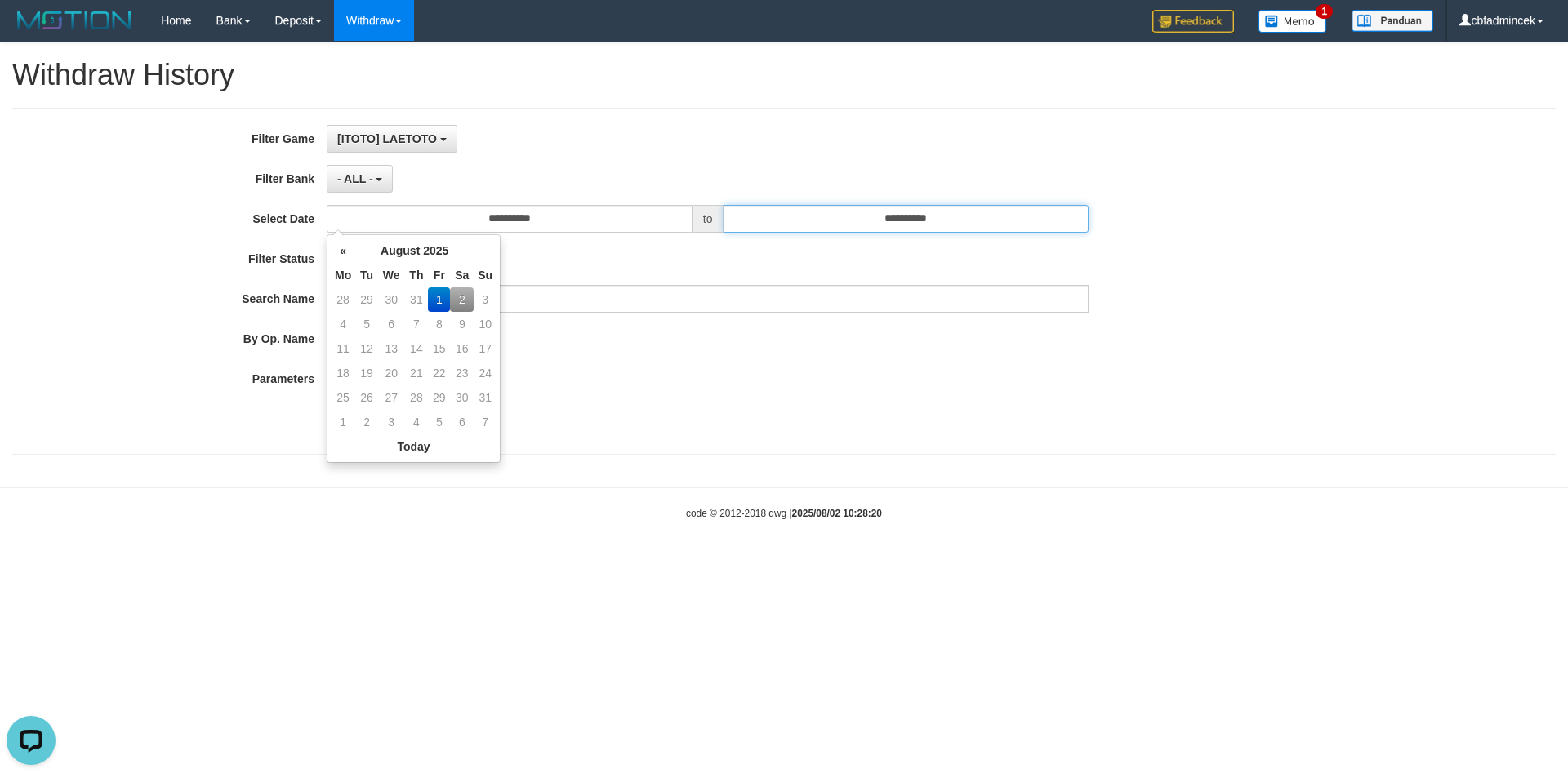 click on "**********" at bounding box center [906, 219] 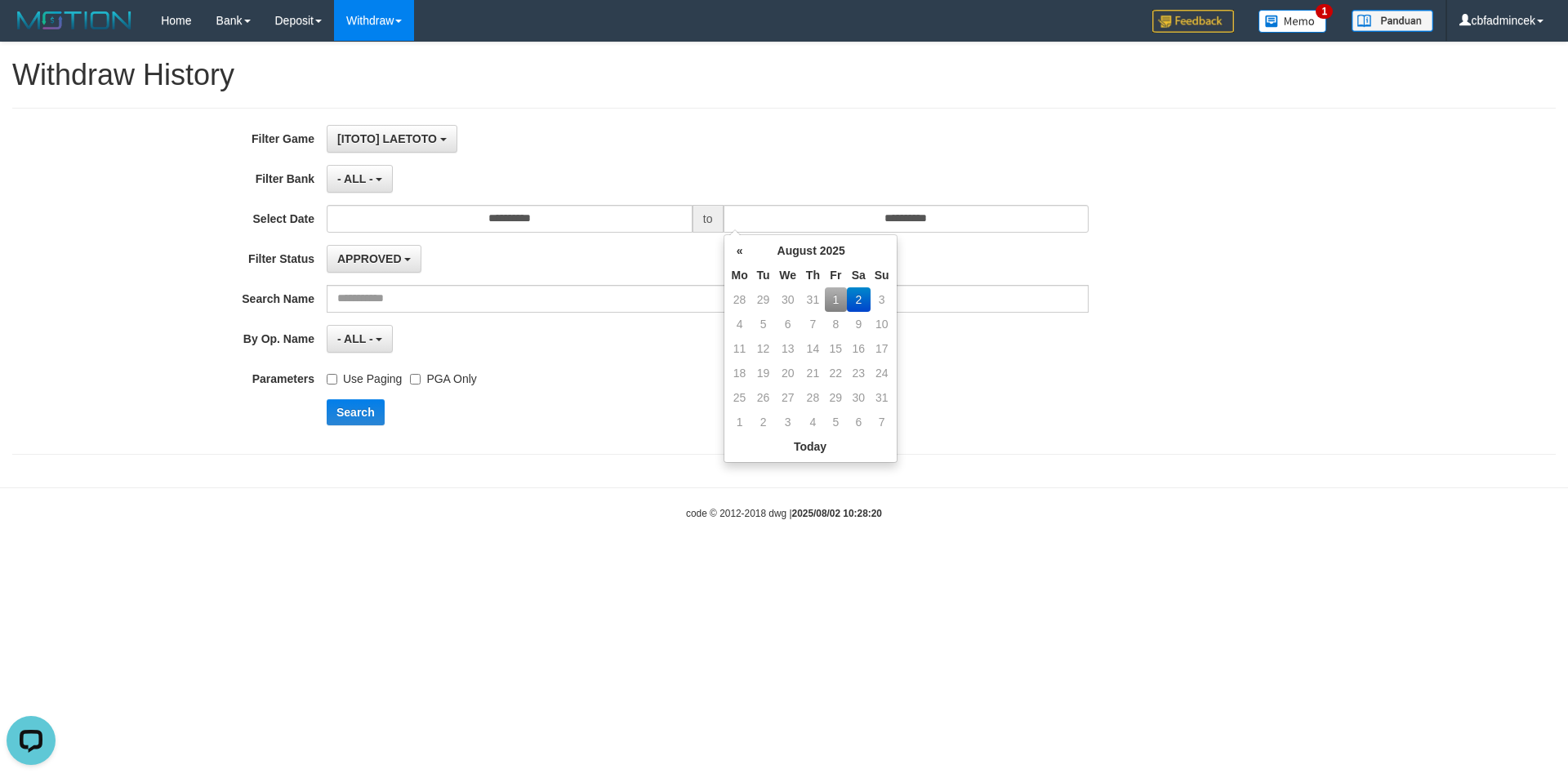 click on "1" at bounding box center [835, 300] 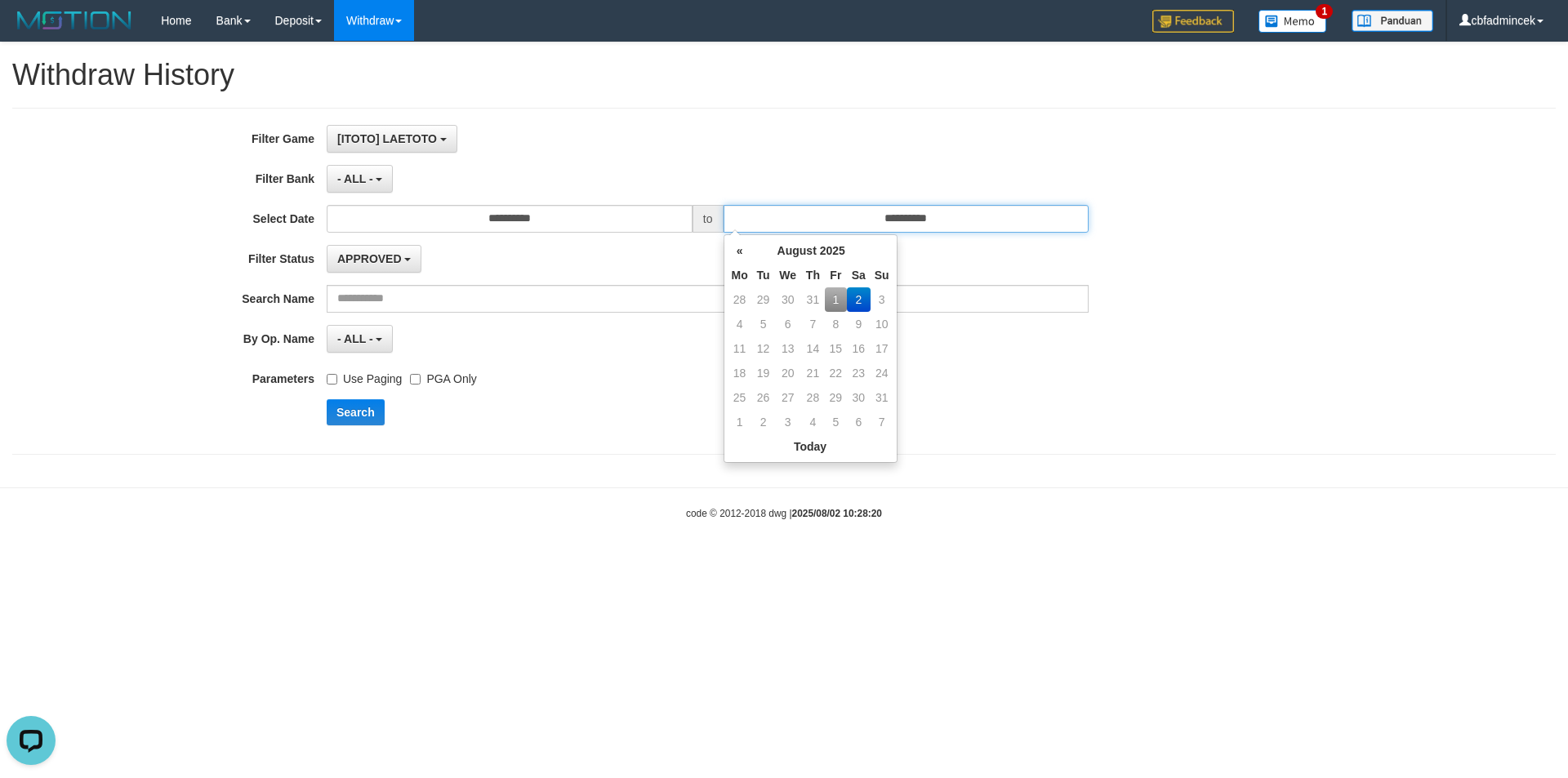 type on "**********" 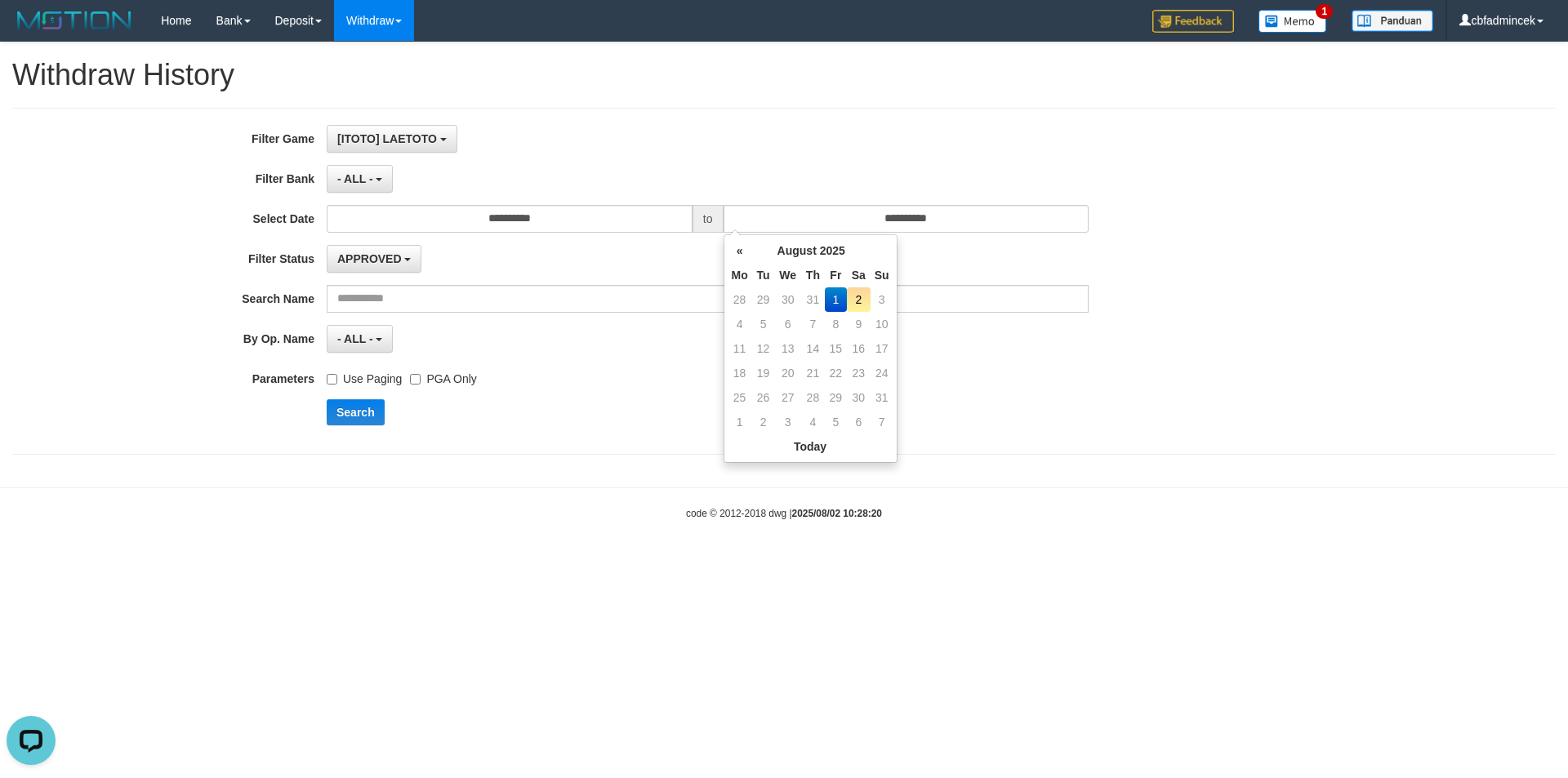 click on "**********" at bounding box center [653, 281] 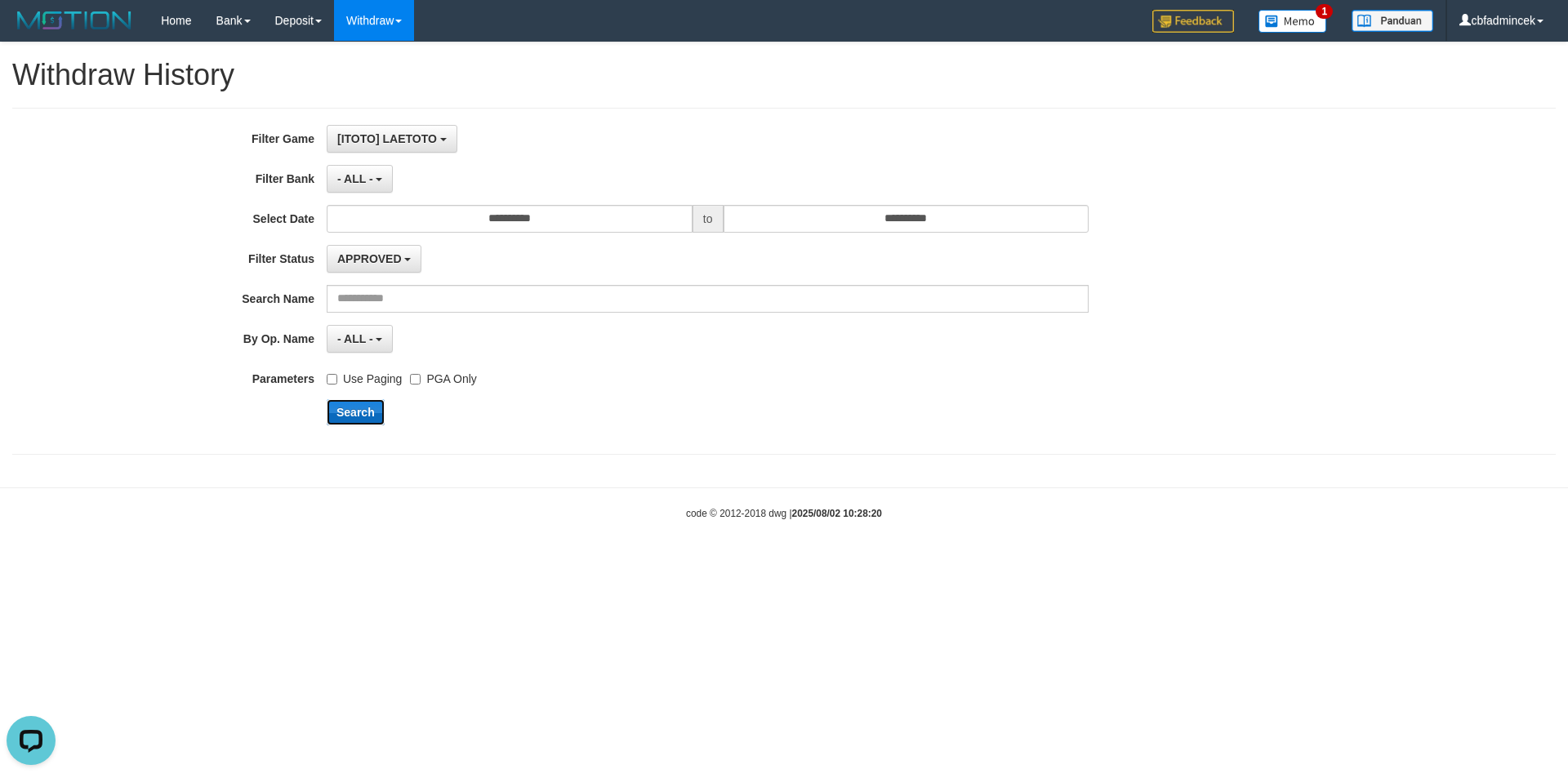 click on "Search" at bounding box center [355, 412] 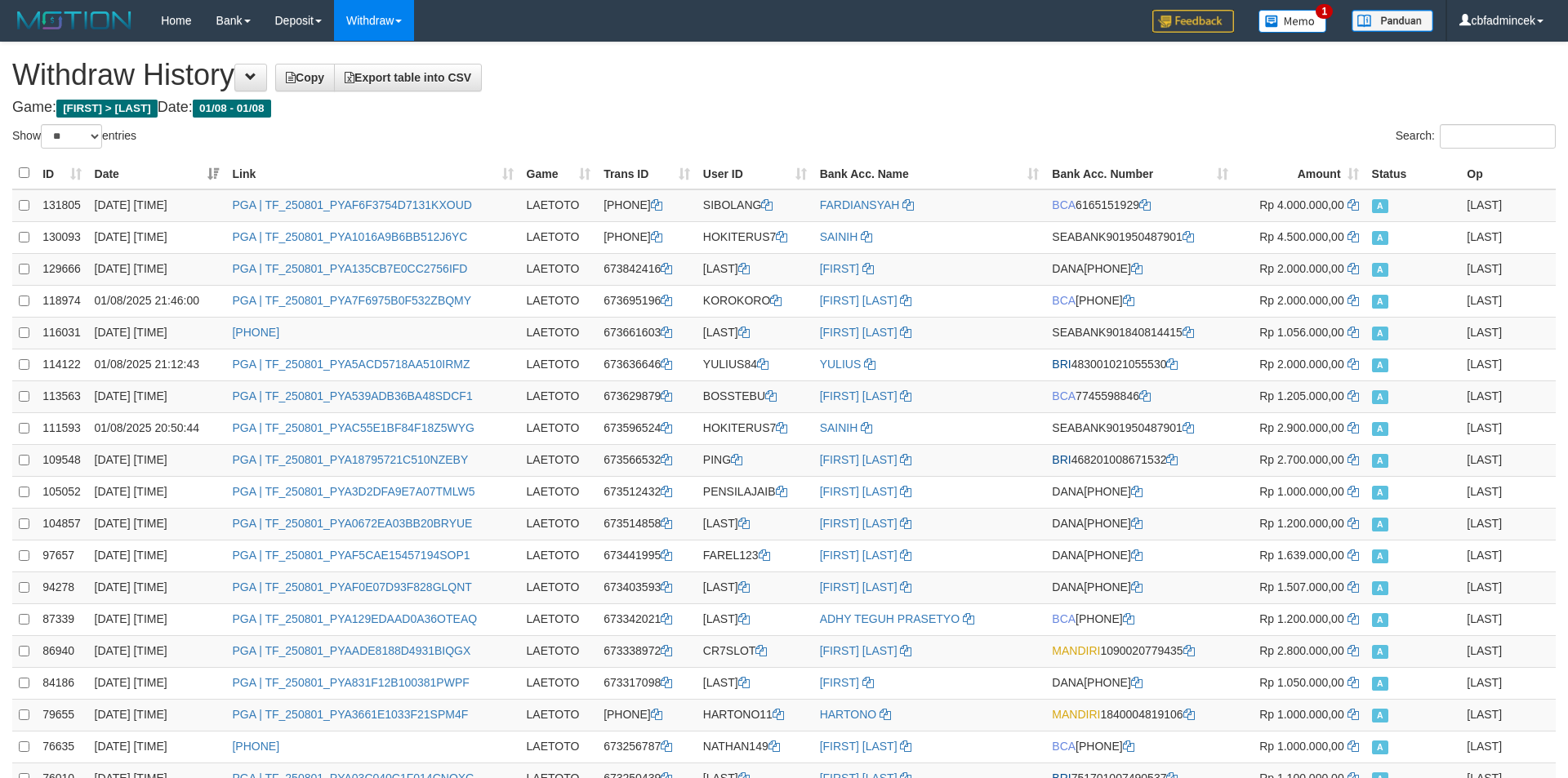 select on "**" 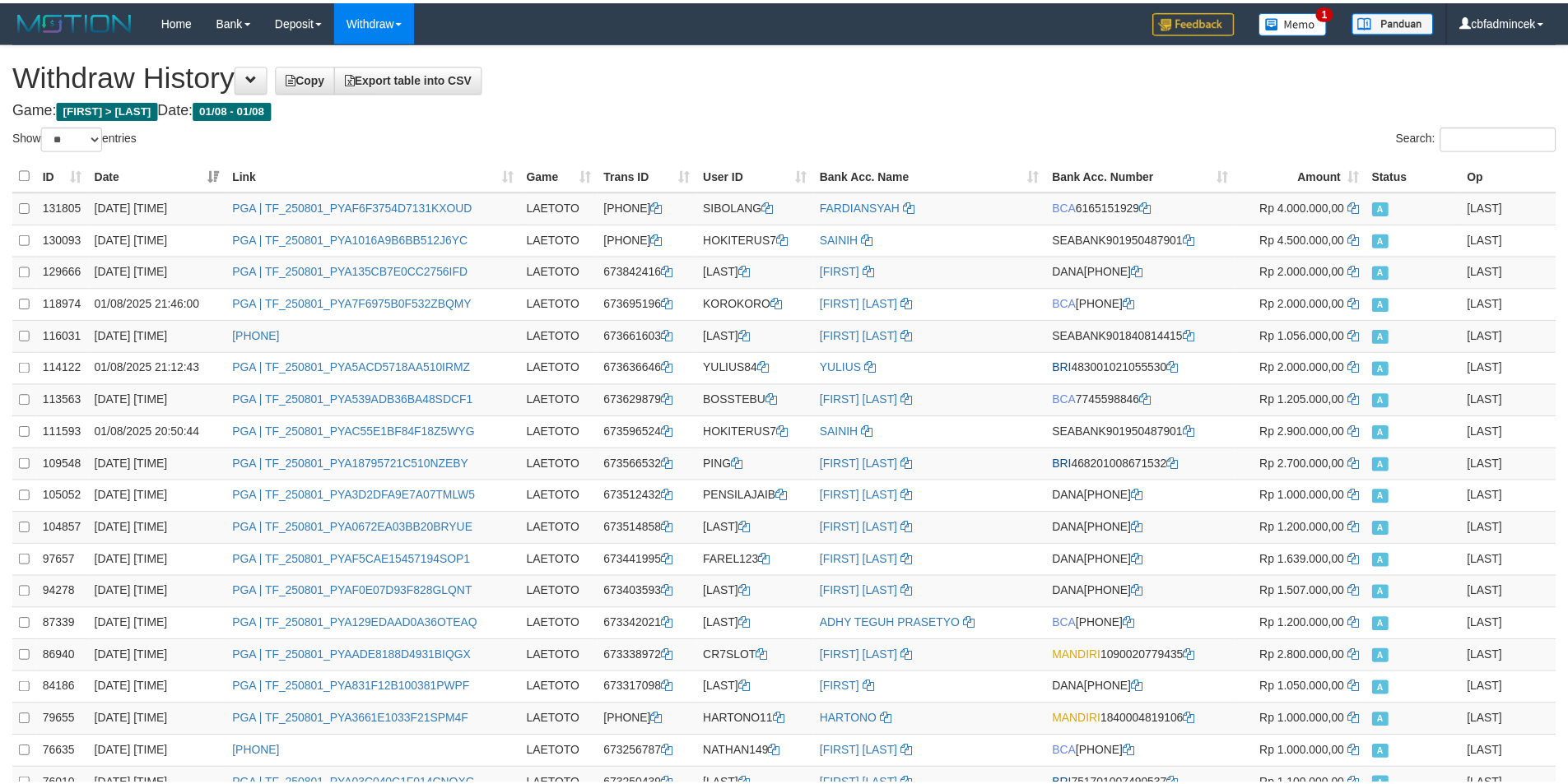 scroll, scrollTop: 0, scrollLeft: 0, axis: both 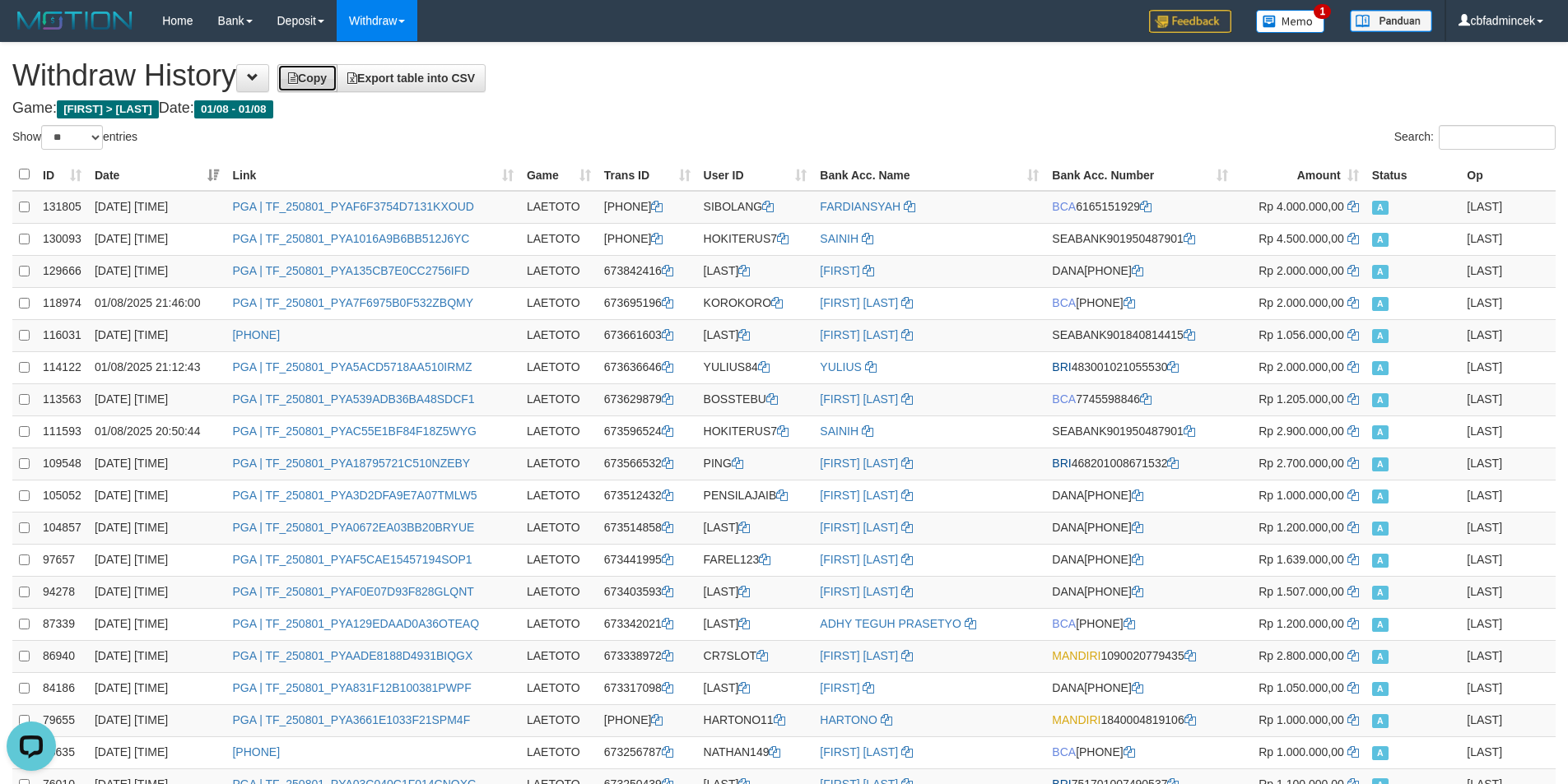 click on "Copy" at bounding box center [307, 78] 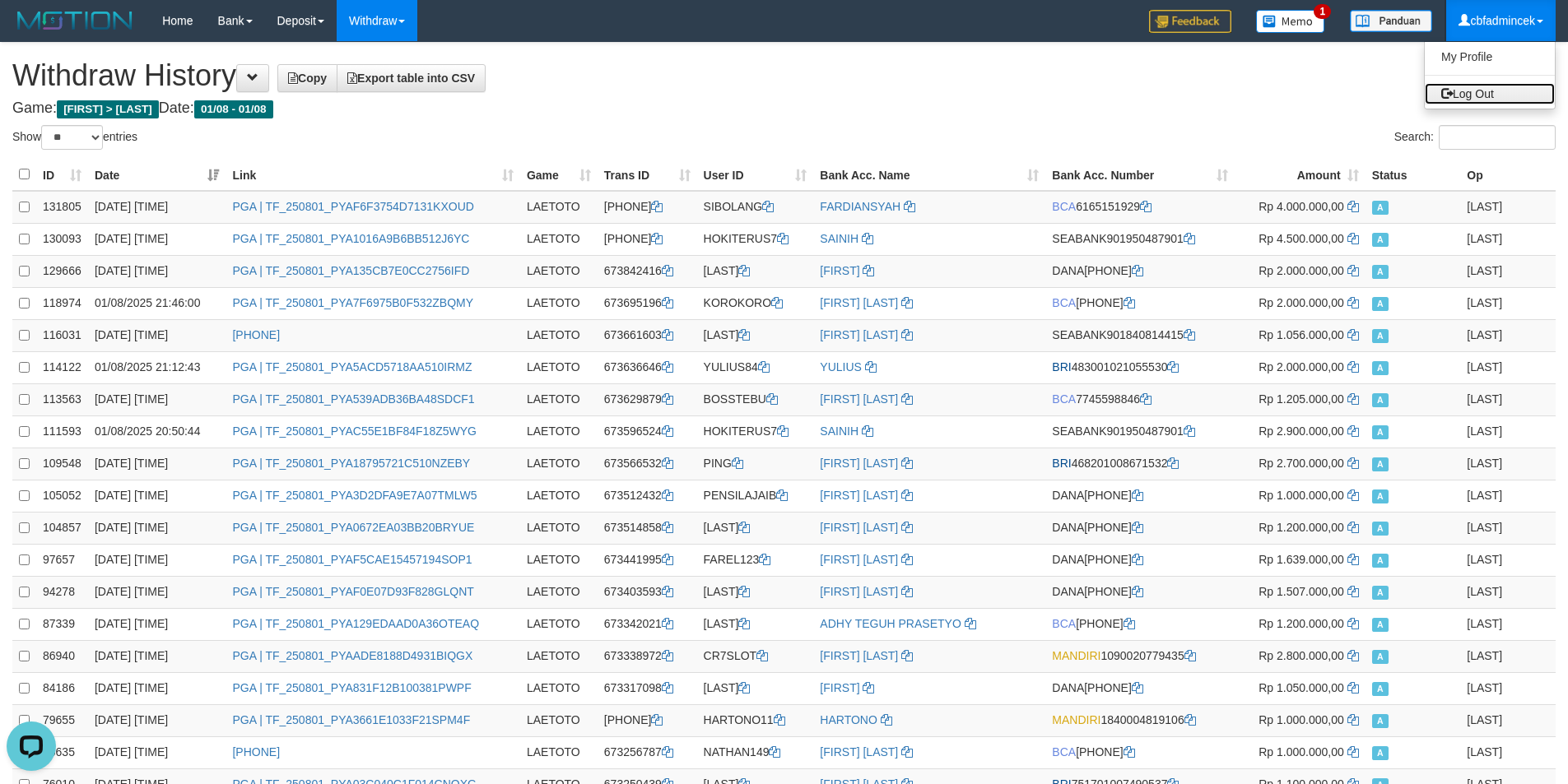 click on "Log Out" at bounding box center [1490, 94] 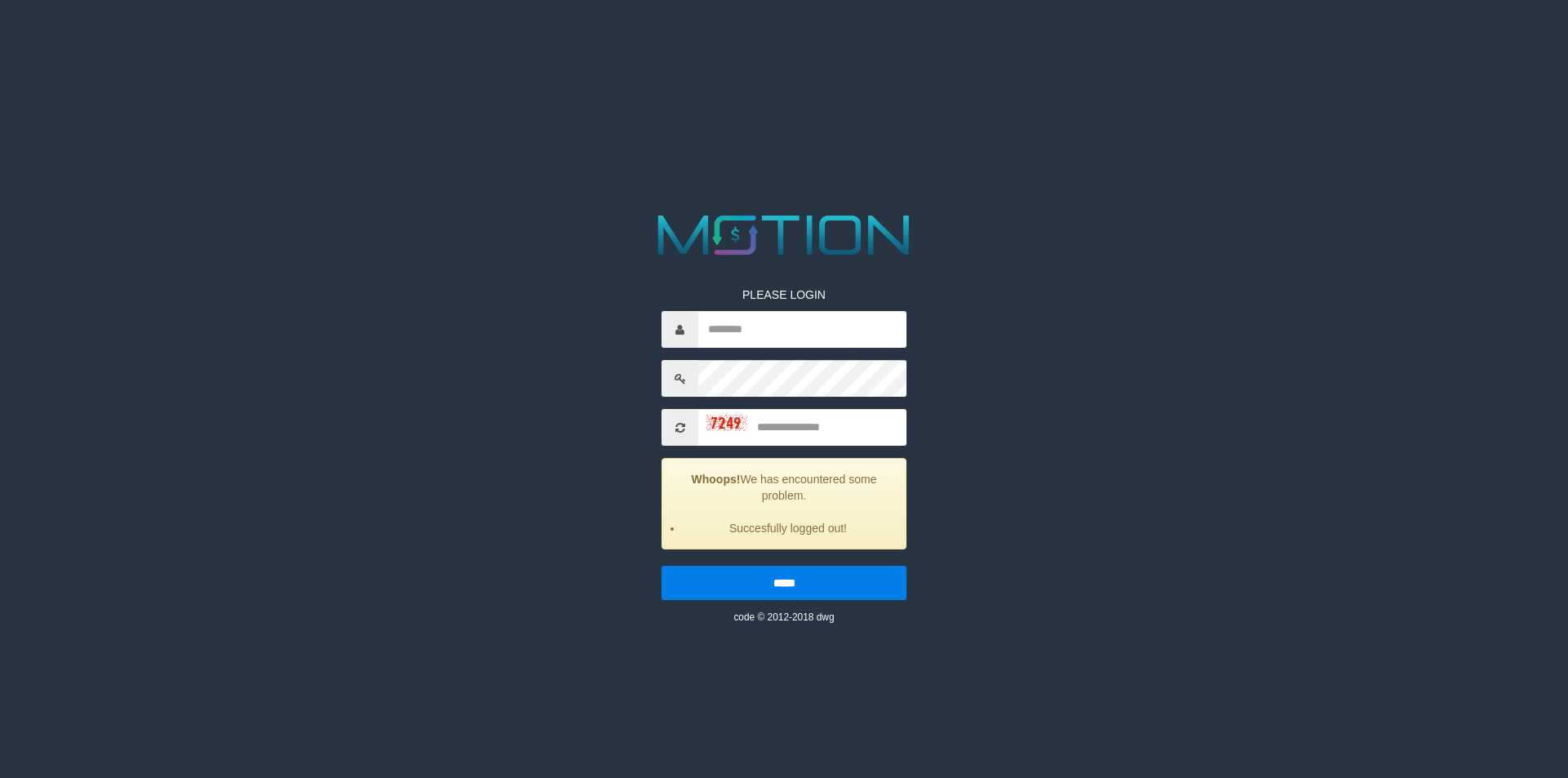 scroll, scrollTop: 0, scrollLeft: 0, axis: both 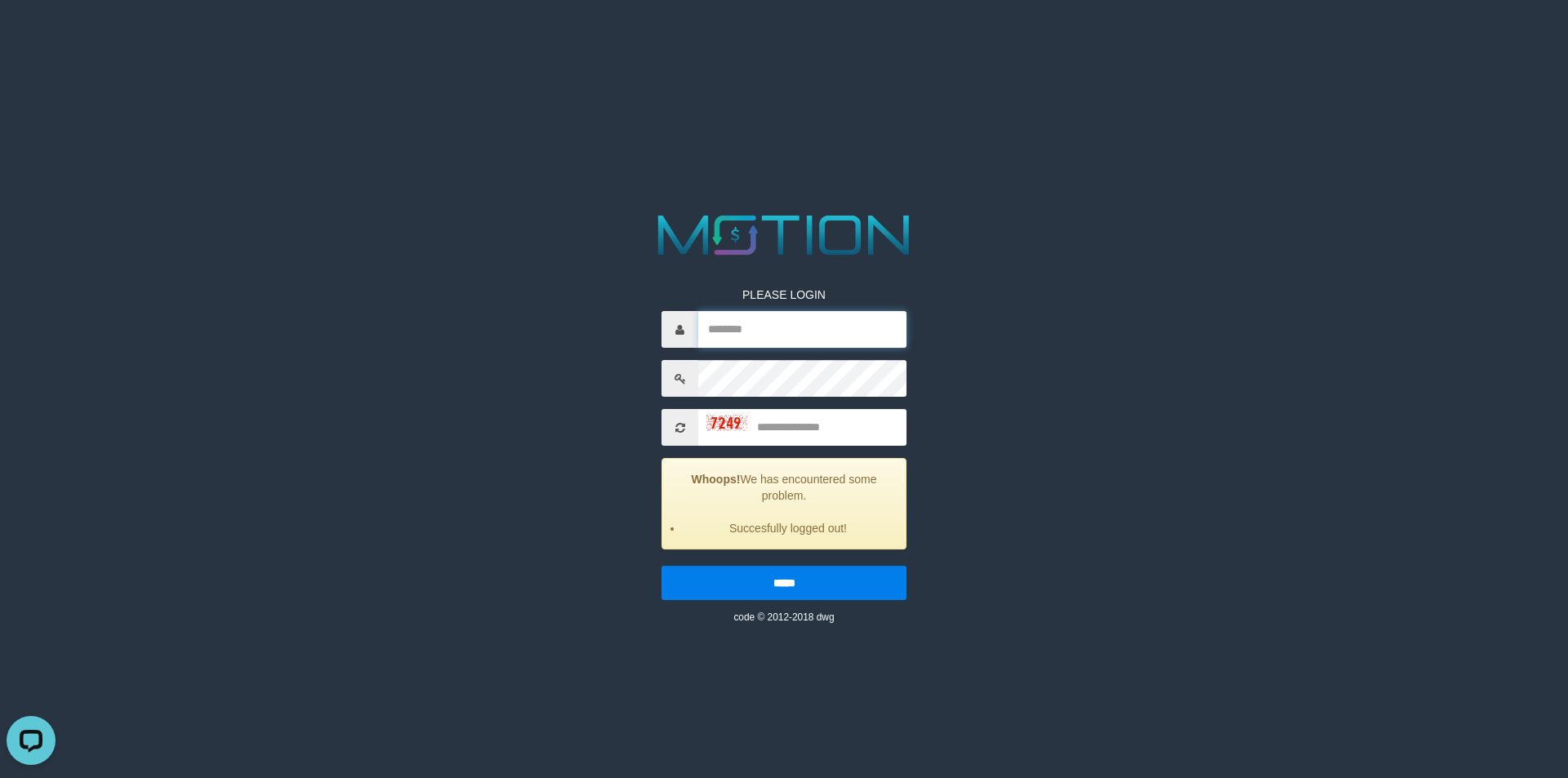 click at bounding box center (802, 329) 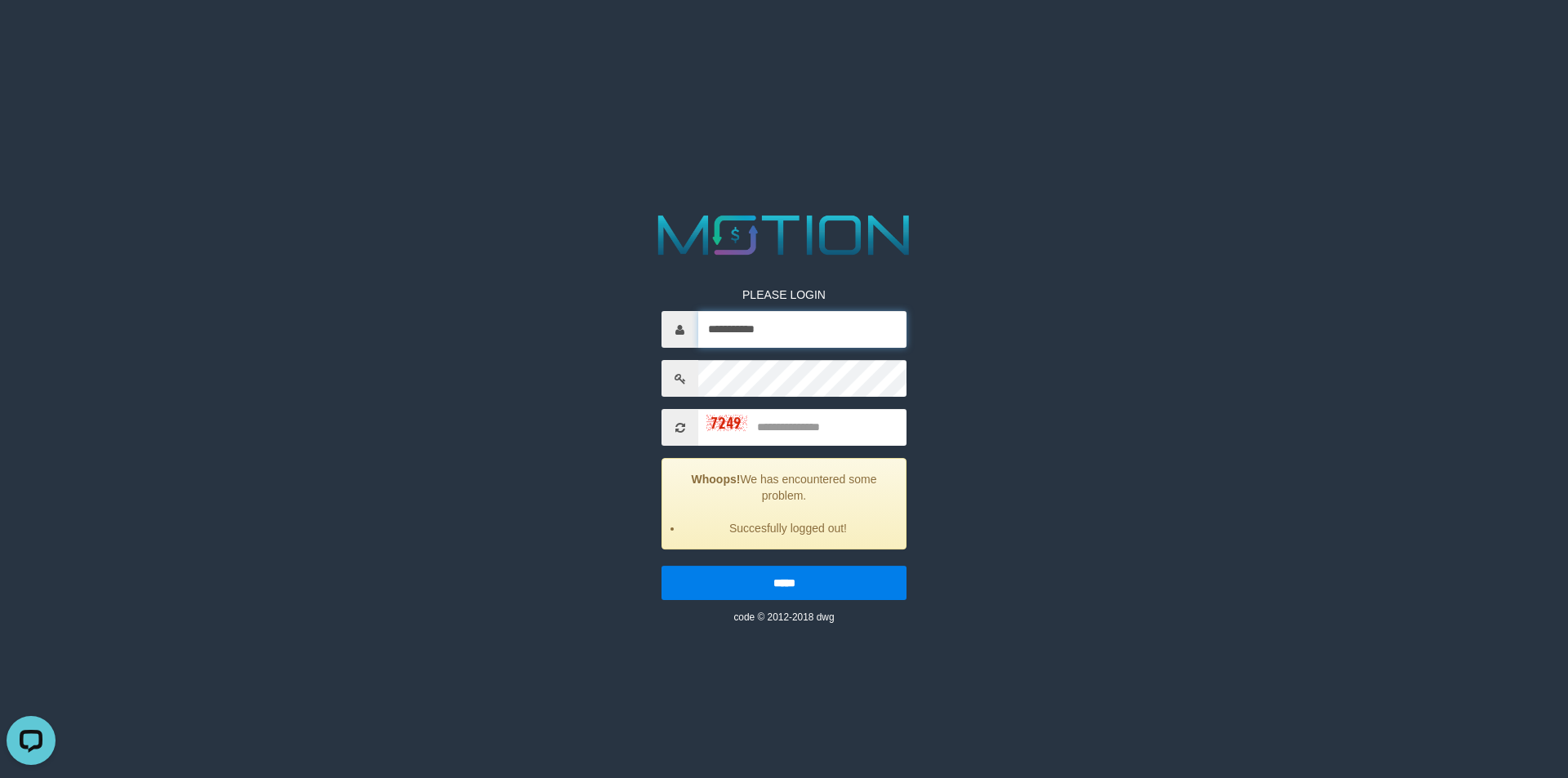 type on "**********" 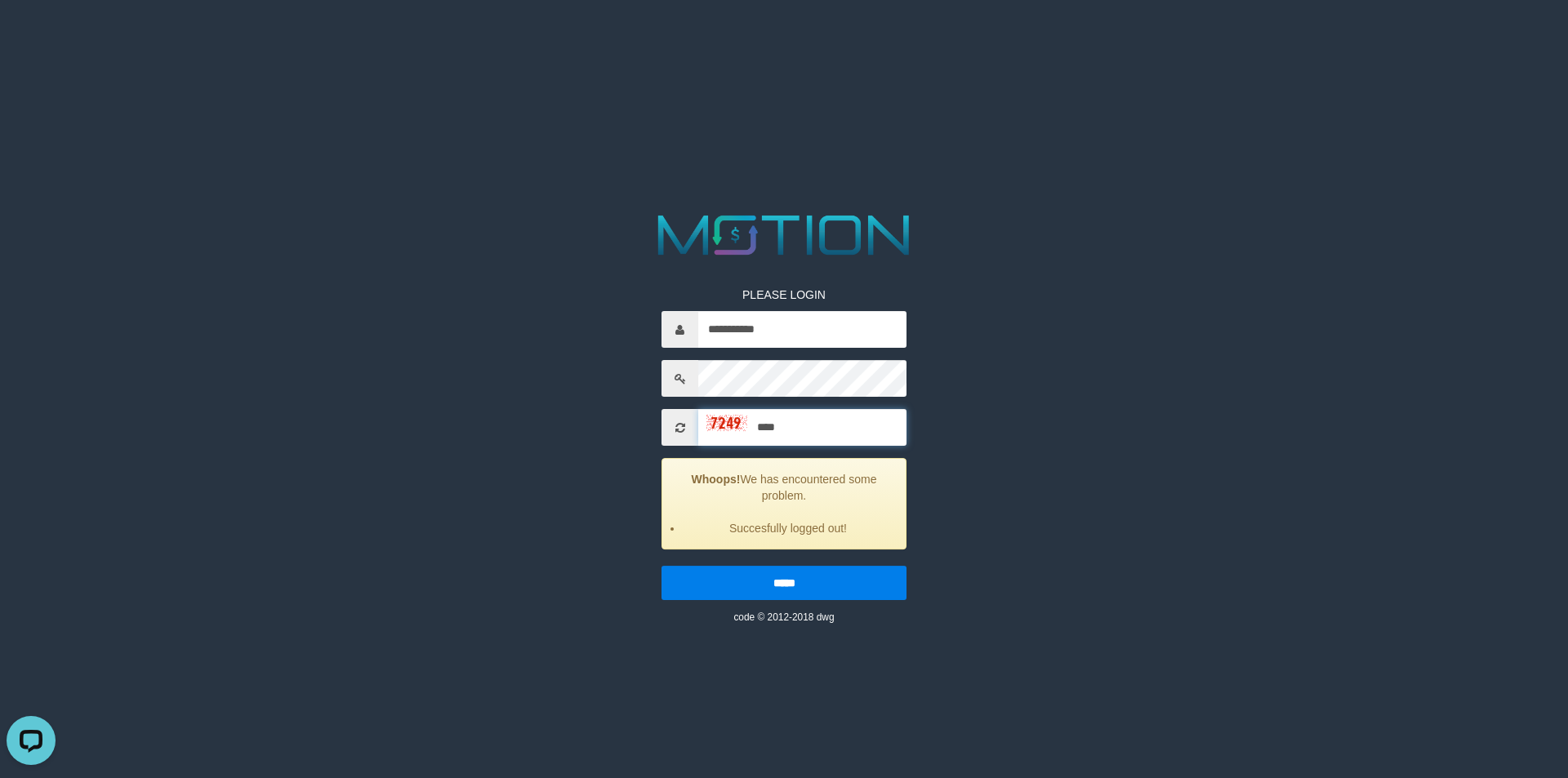 type on "****" 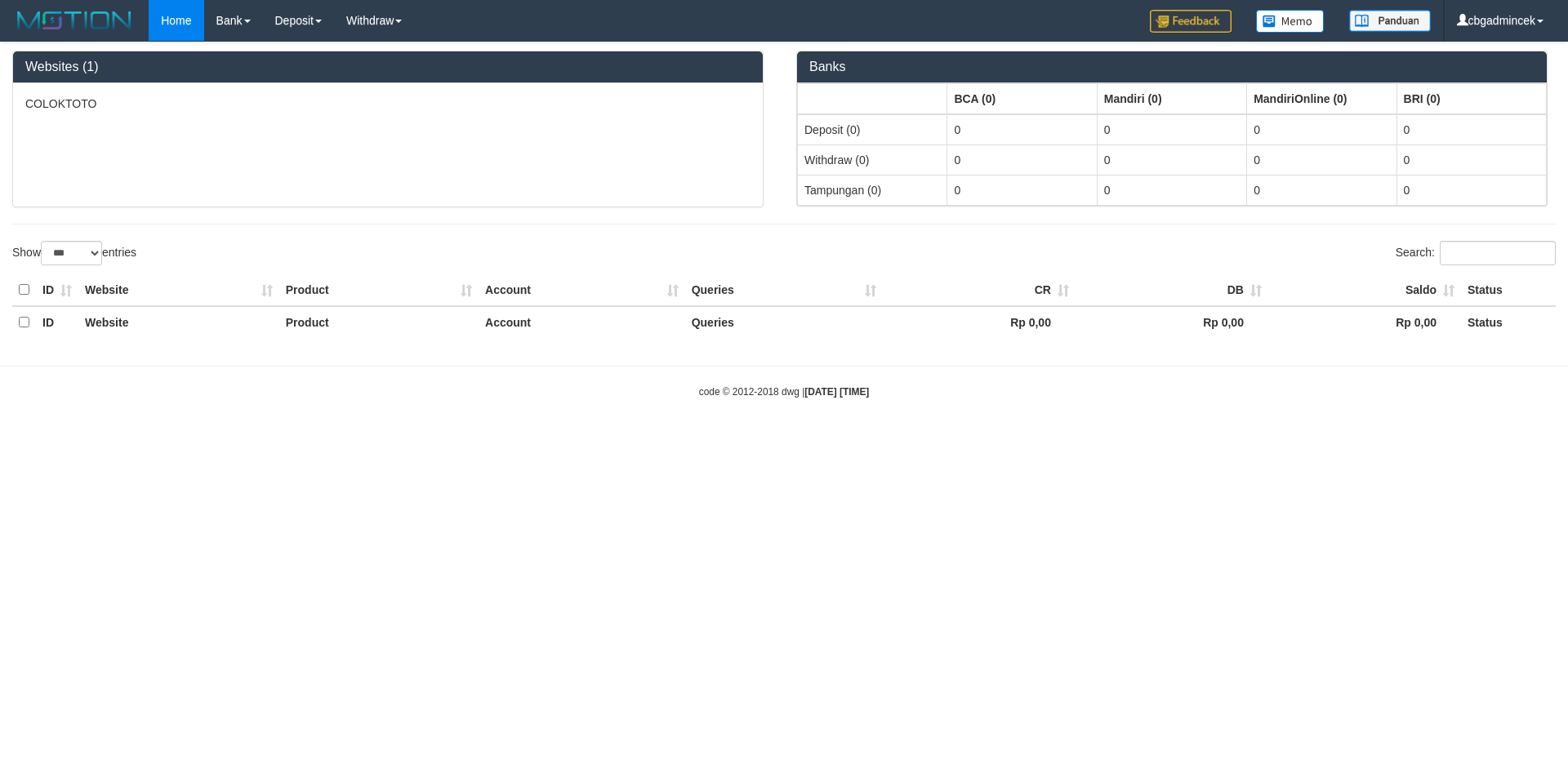 select on "***" 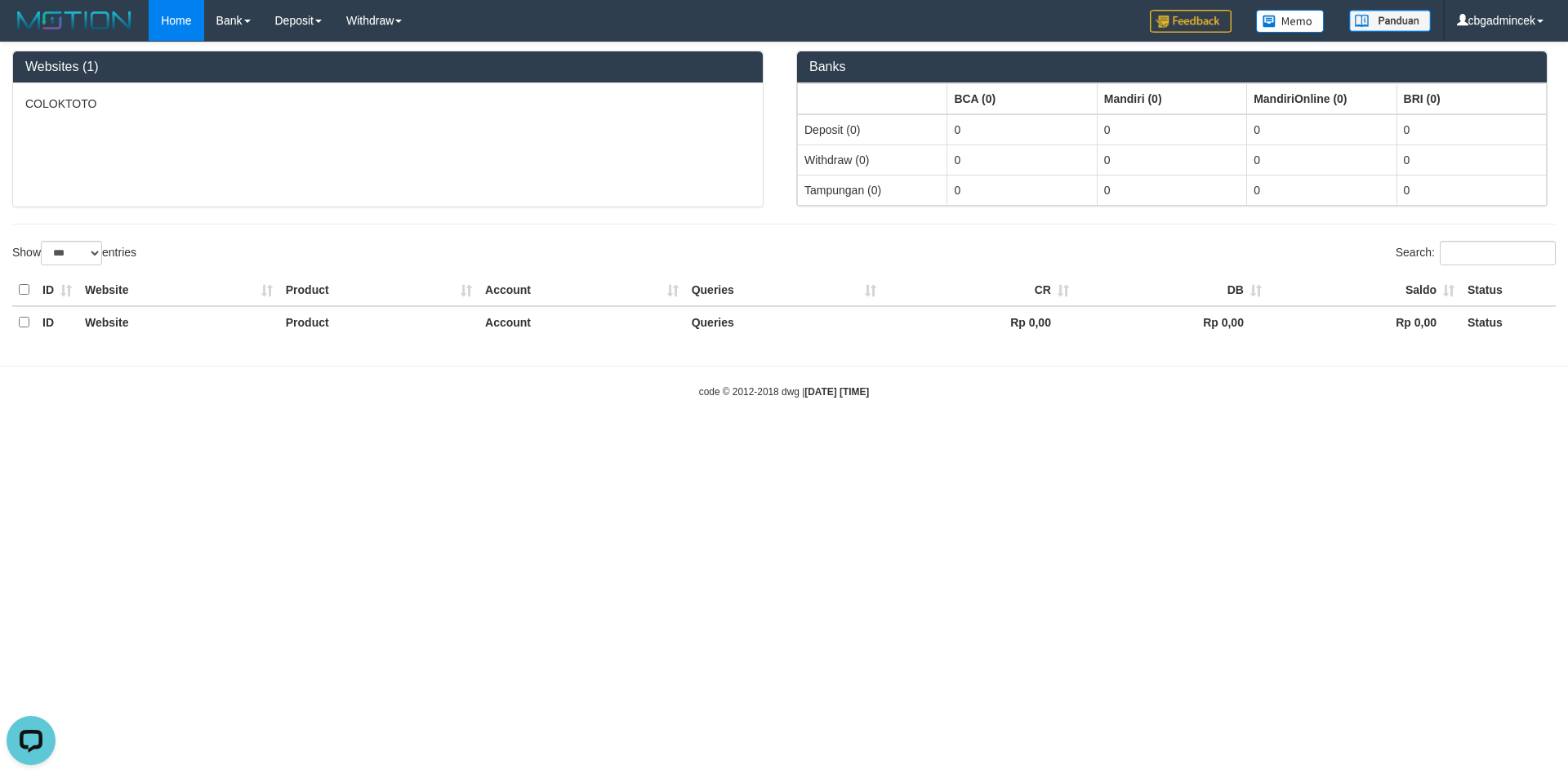 scroll, scrollTop: 0, scrollLeft: 0, axis: both 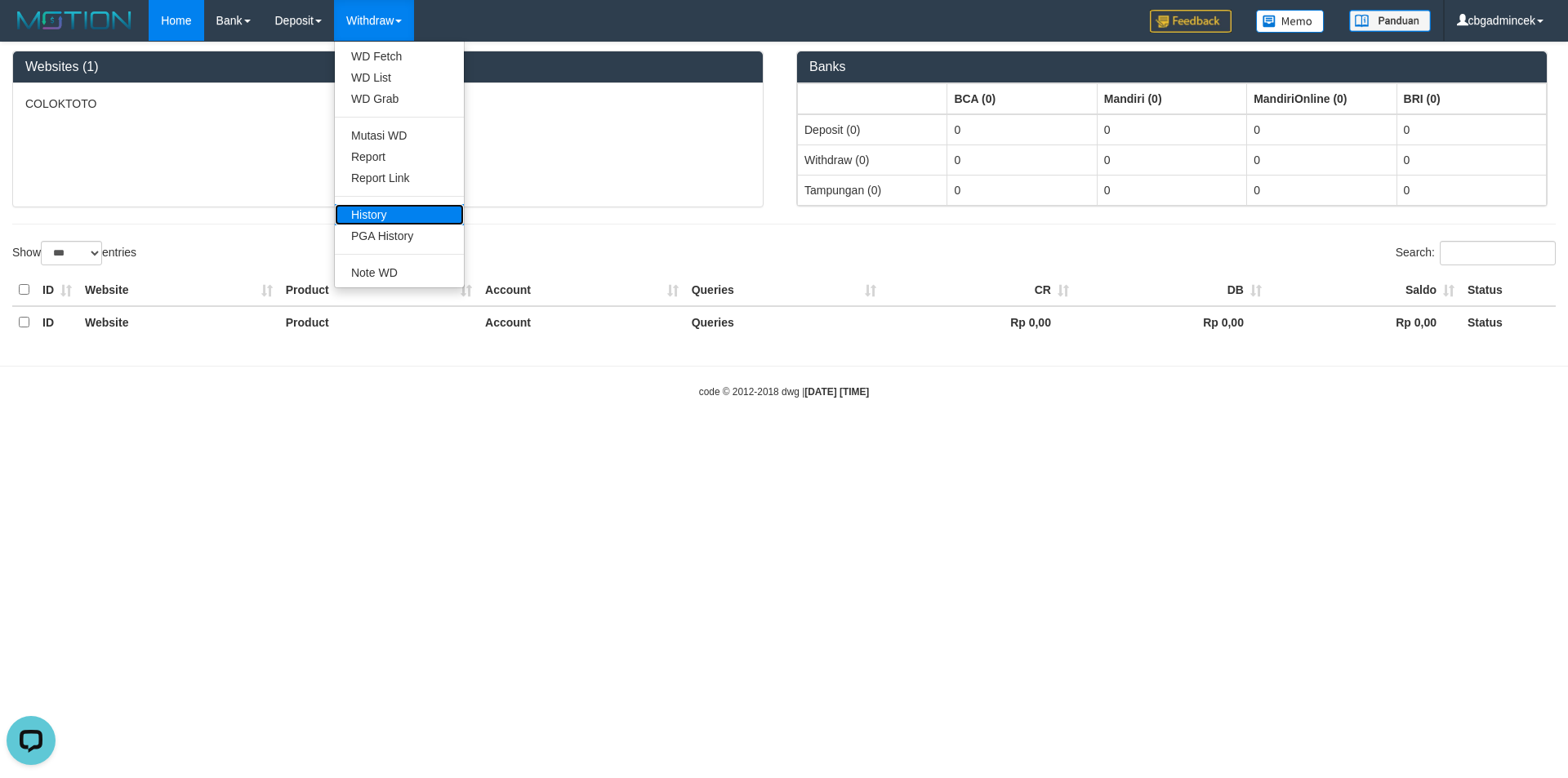 click on "History" at bounding box center [399, 215] 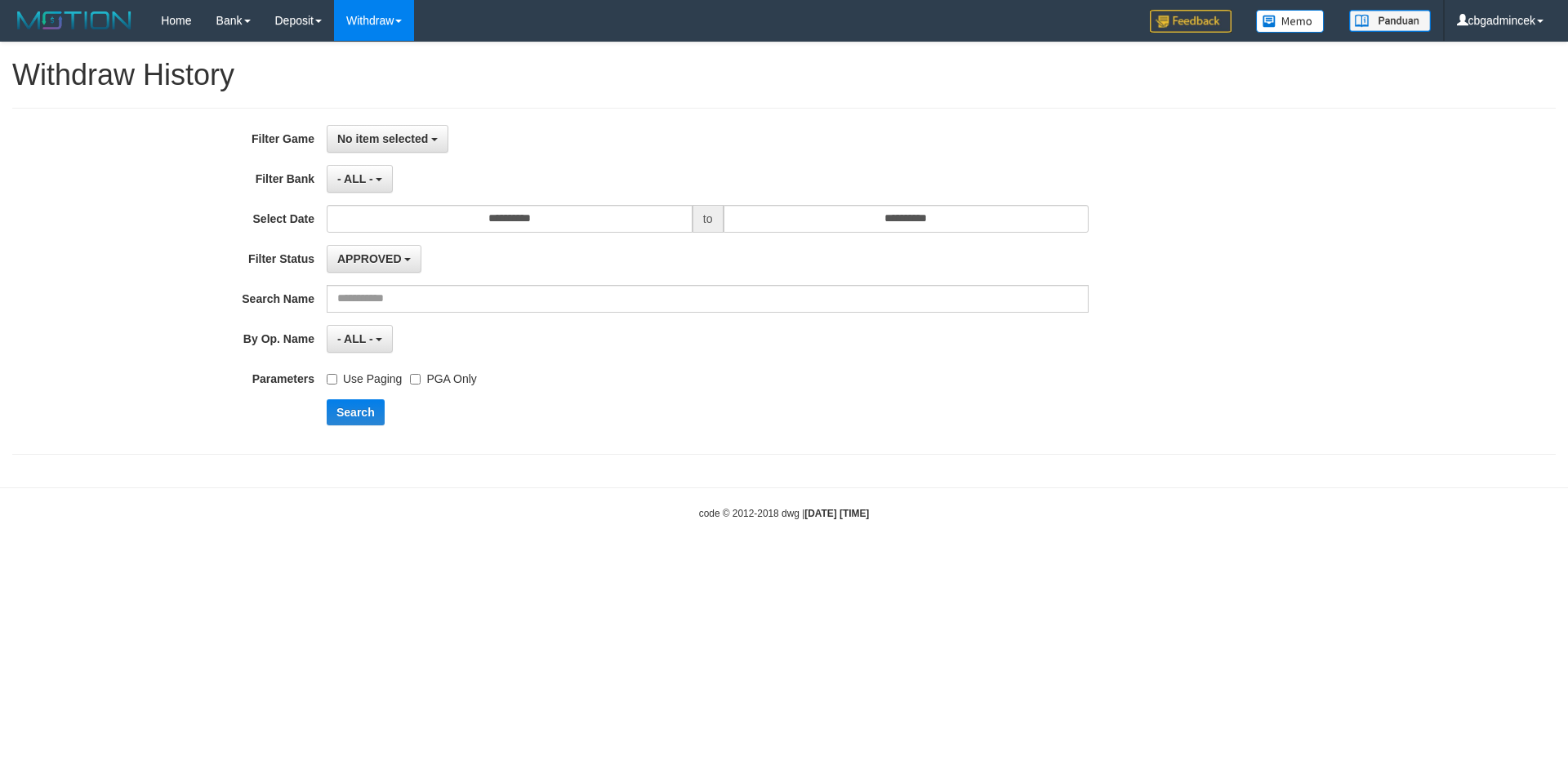 scroll, scrollTop: 0, scrollLeft: 0, axis: both 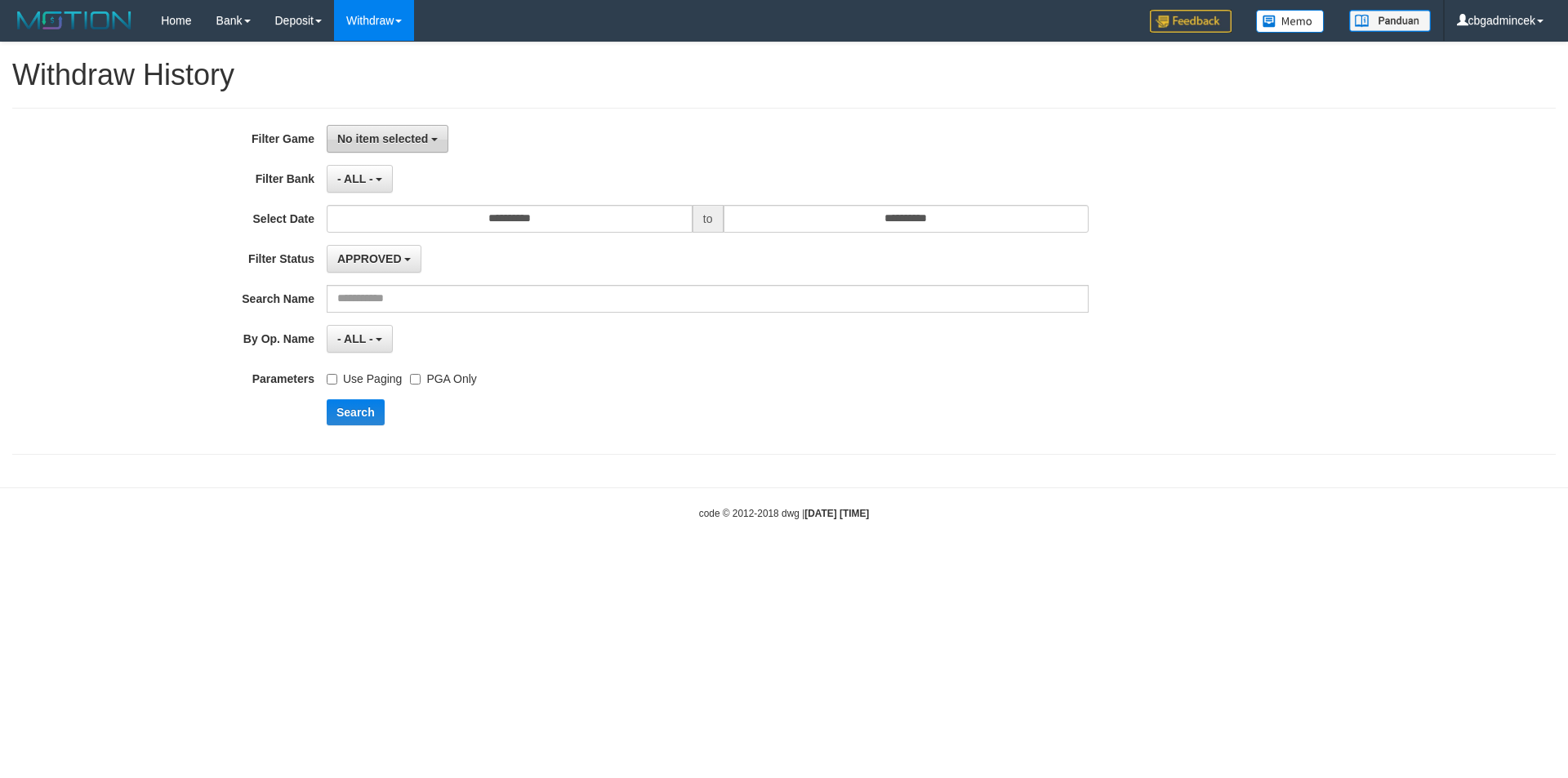 click on "No item selected" at bounding box center [387, 139] 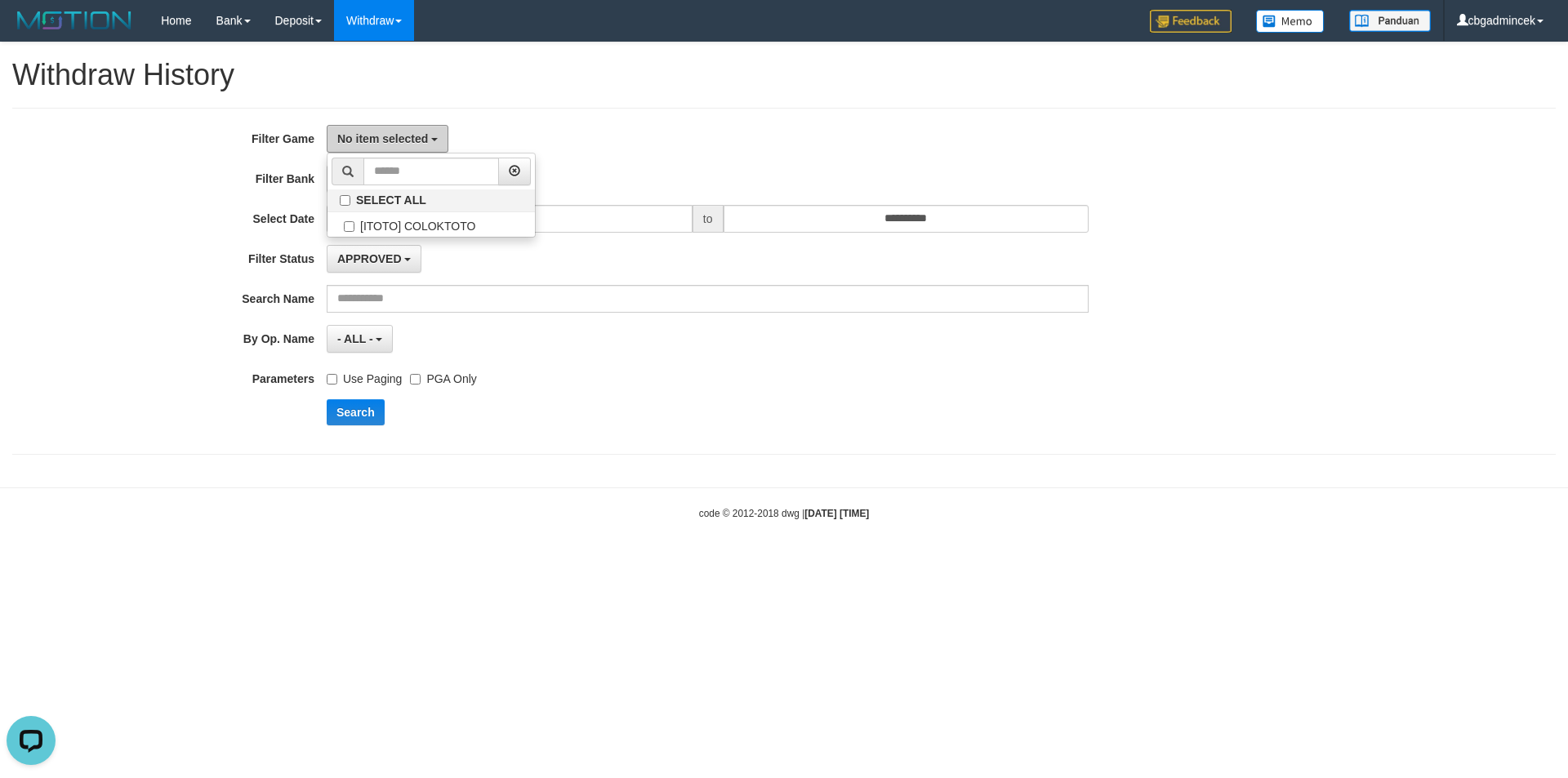 scroll, scrollTop: 0, scrollLeft: 0, axis: both 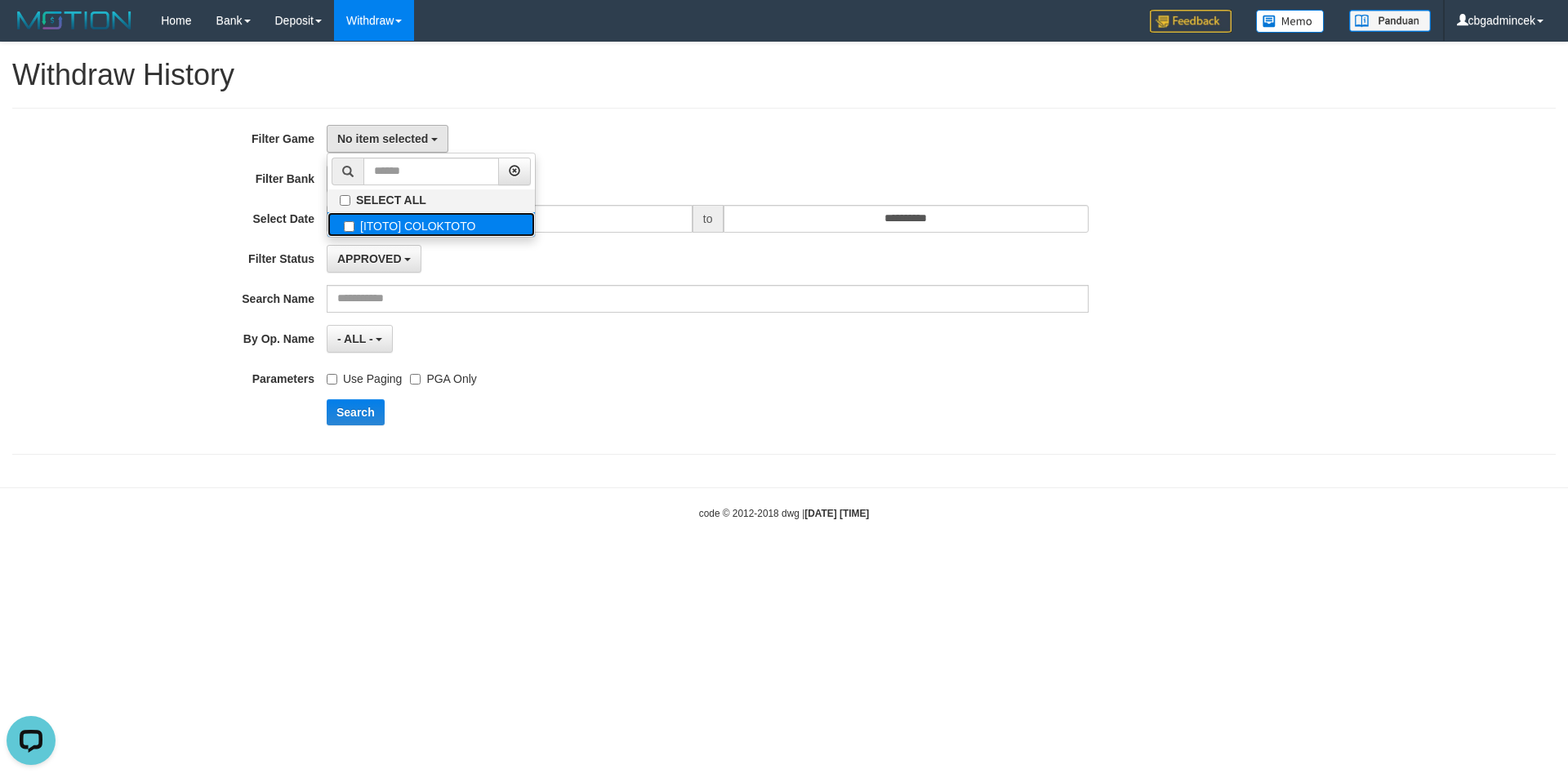 click on "[ITOTO] COLOKTOTO" at bounding box center [431, 225] 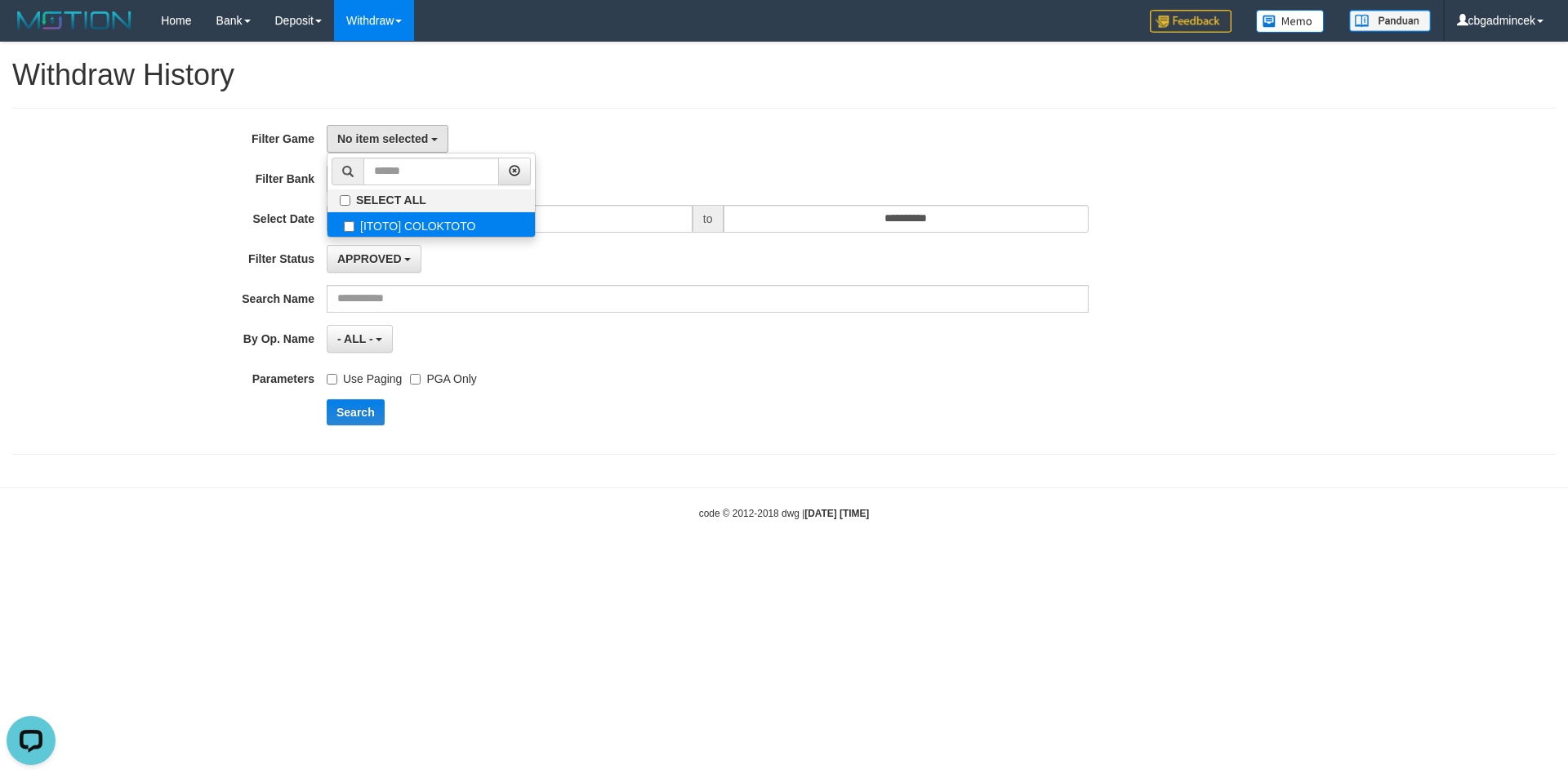 select on "****" 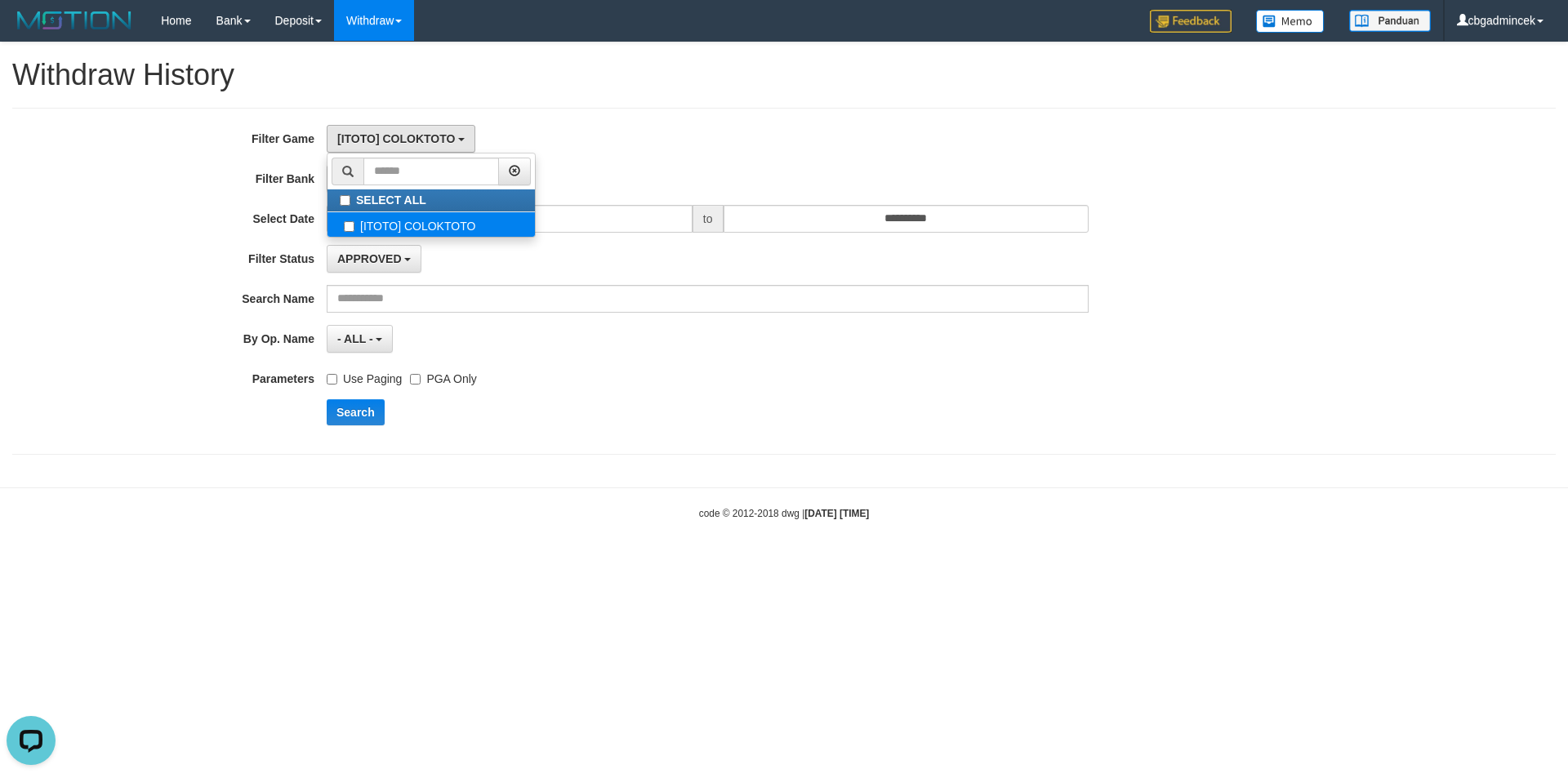 click on "[ITOTO] COLOKTOTO" at bounding box center [431, 225] 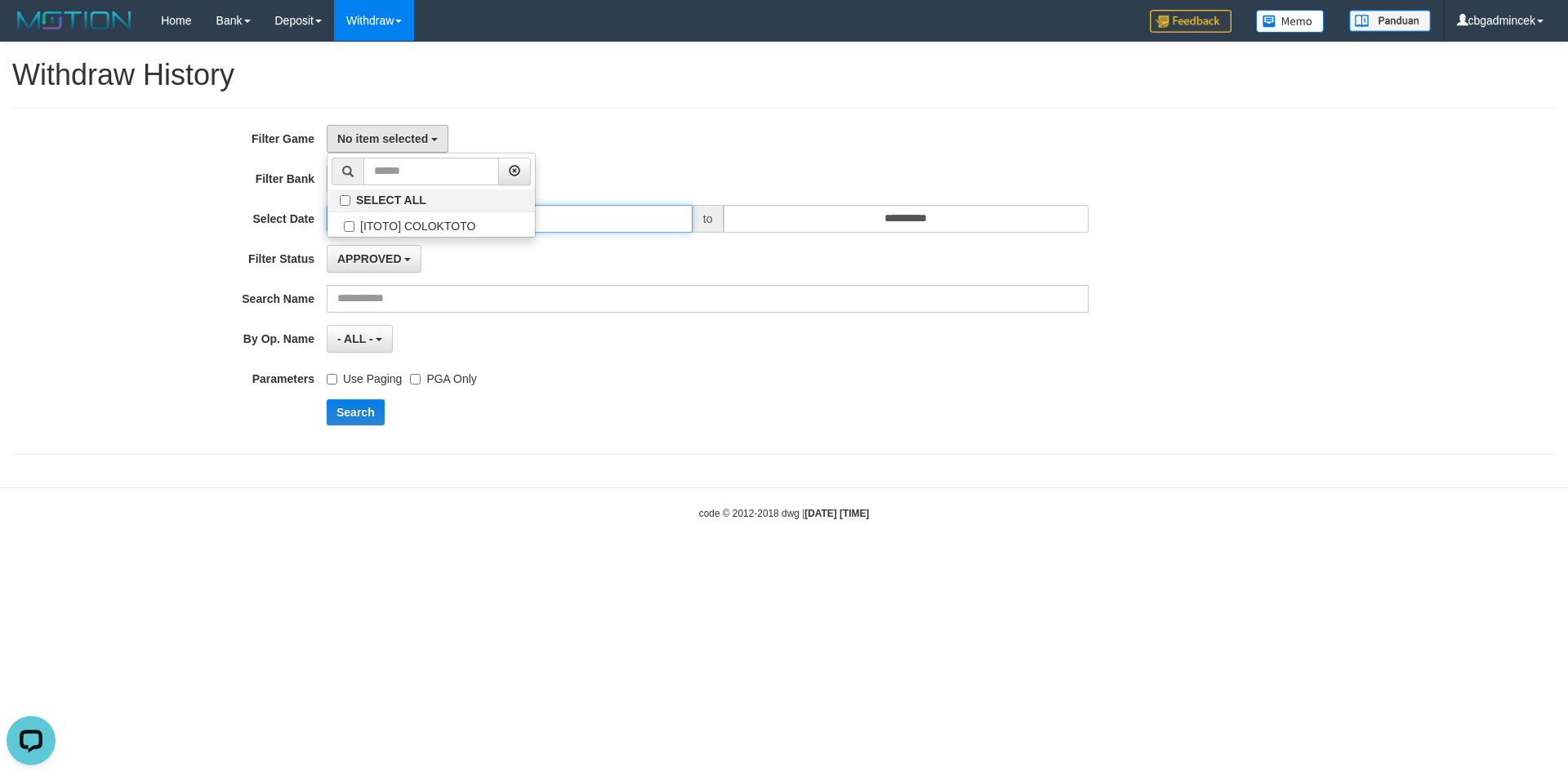 click on "**********" at bounding box center (510, 219) 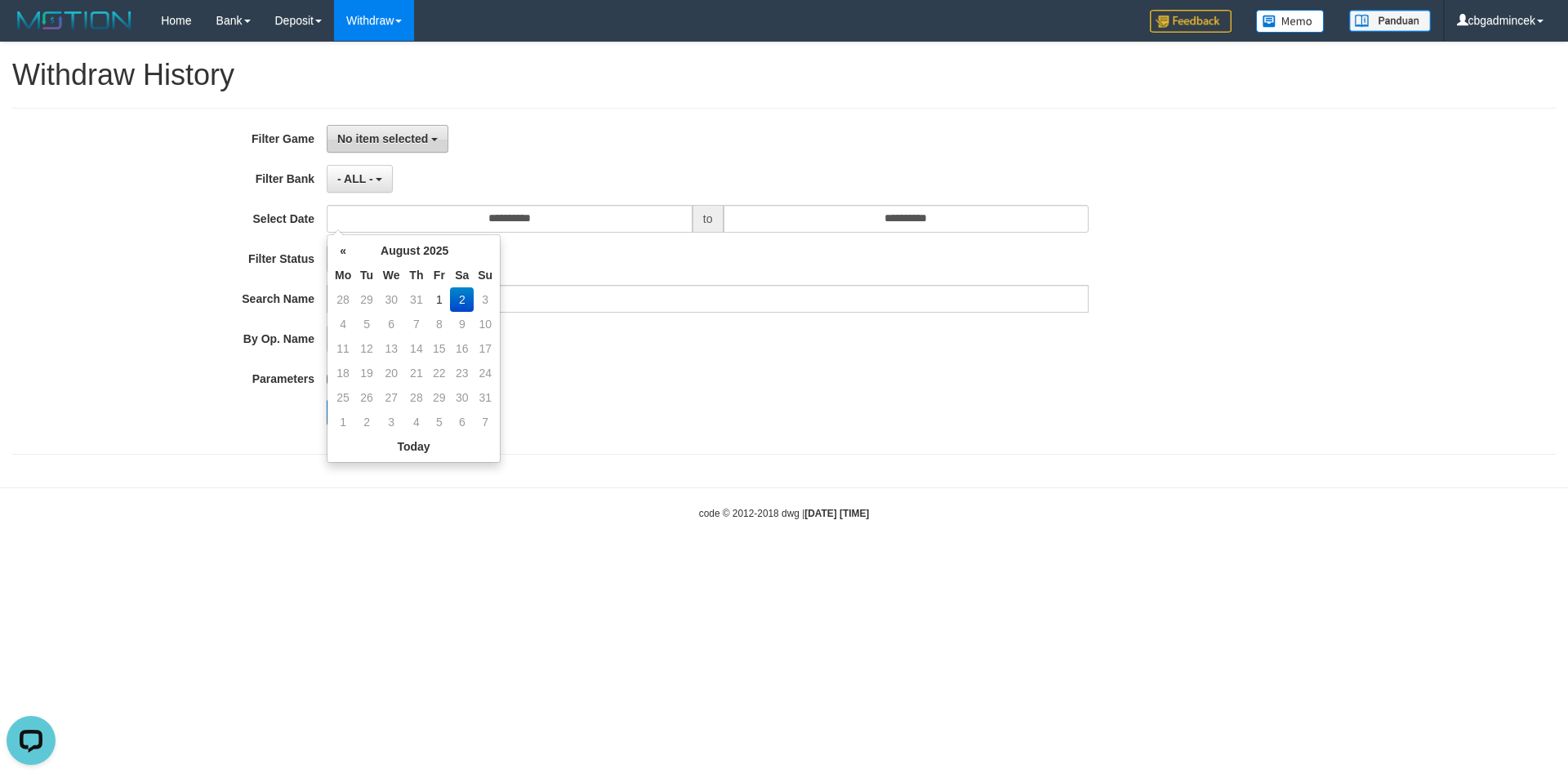 click on "No item selected" at bounding box center [387, 139] 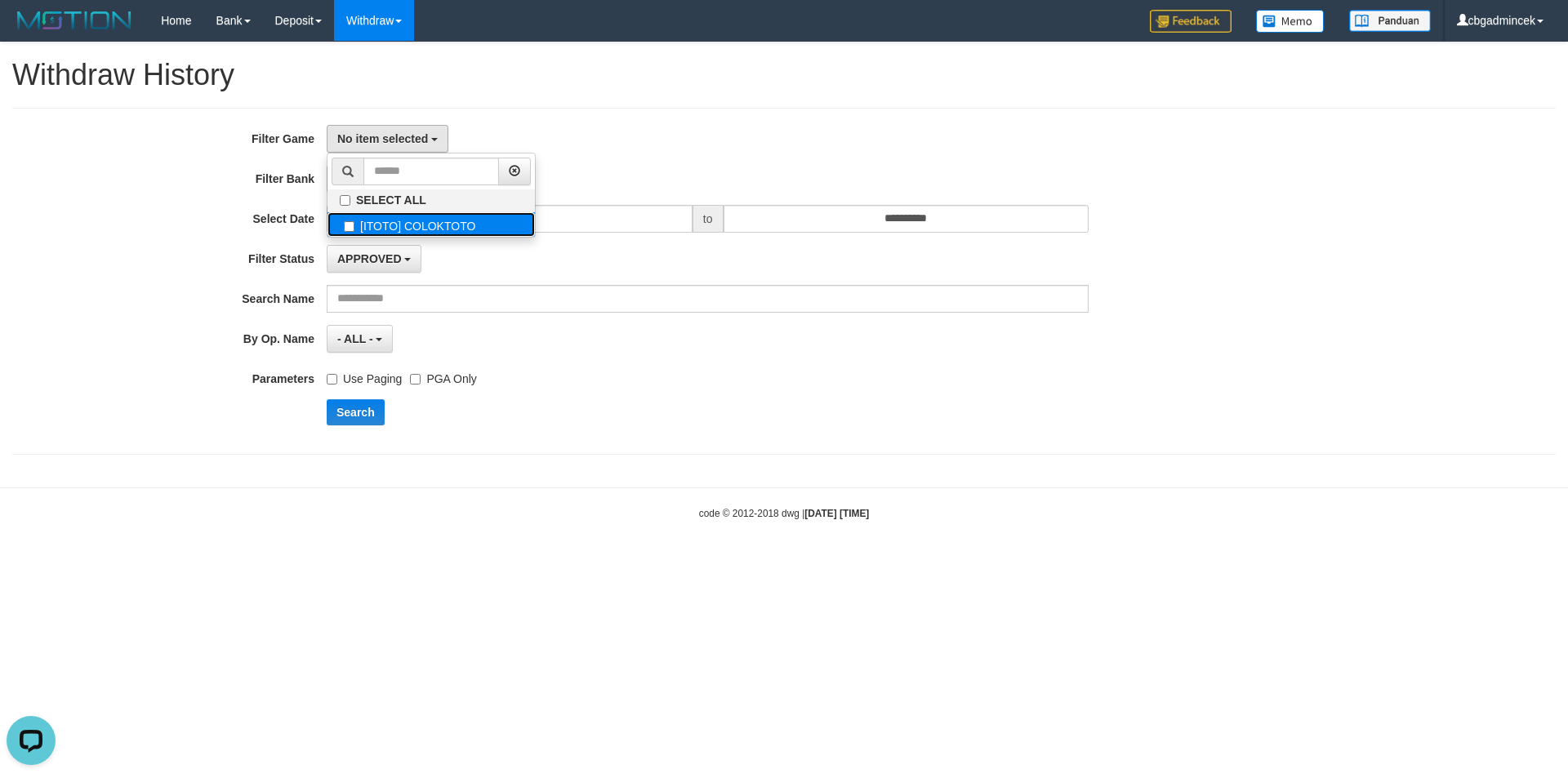 click on "[ITOTO] COLOKTOTO" at bounding box center (431, 225) 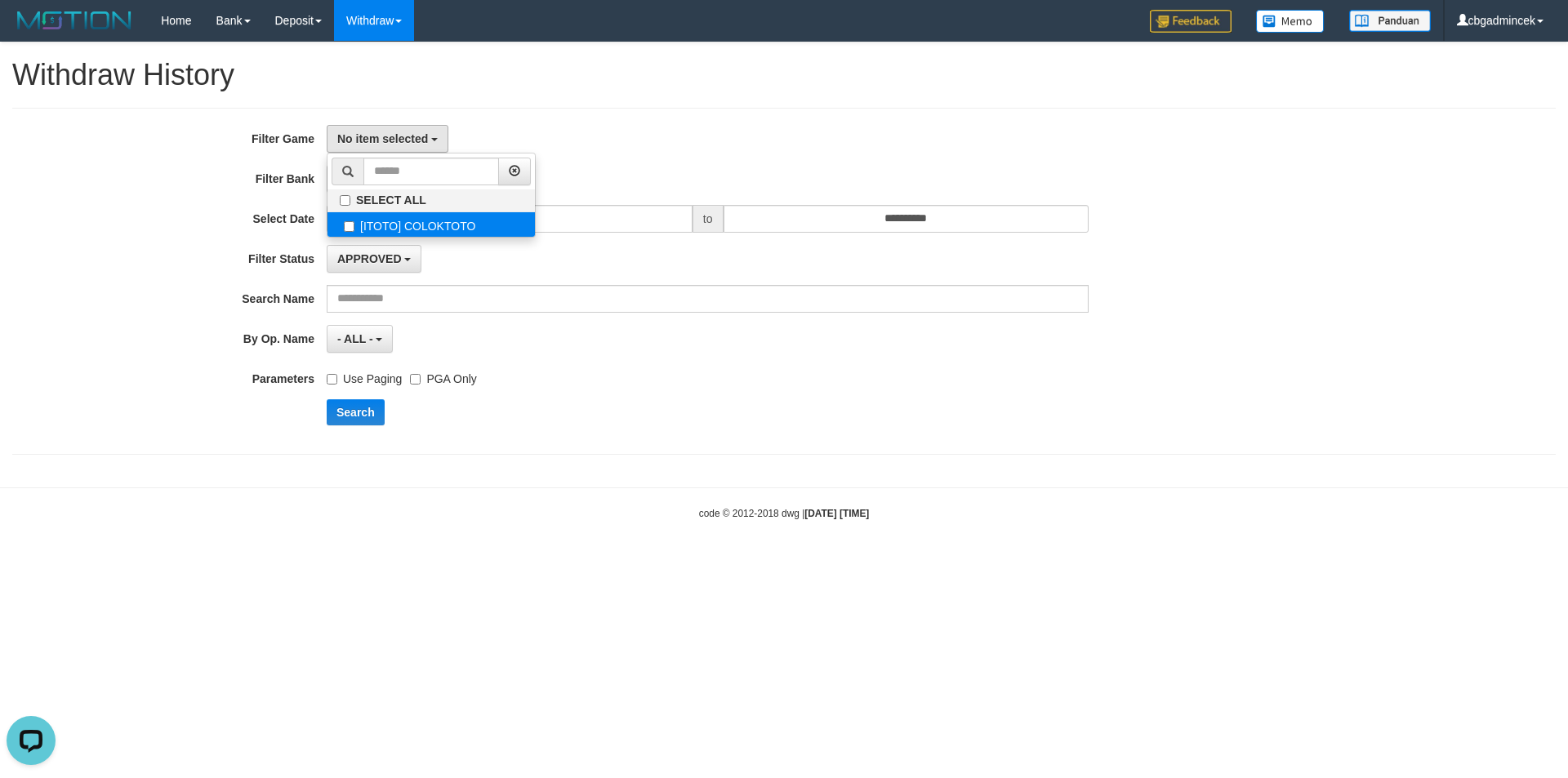 select on "****" 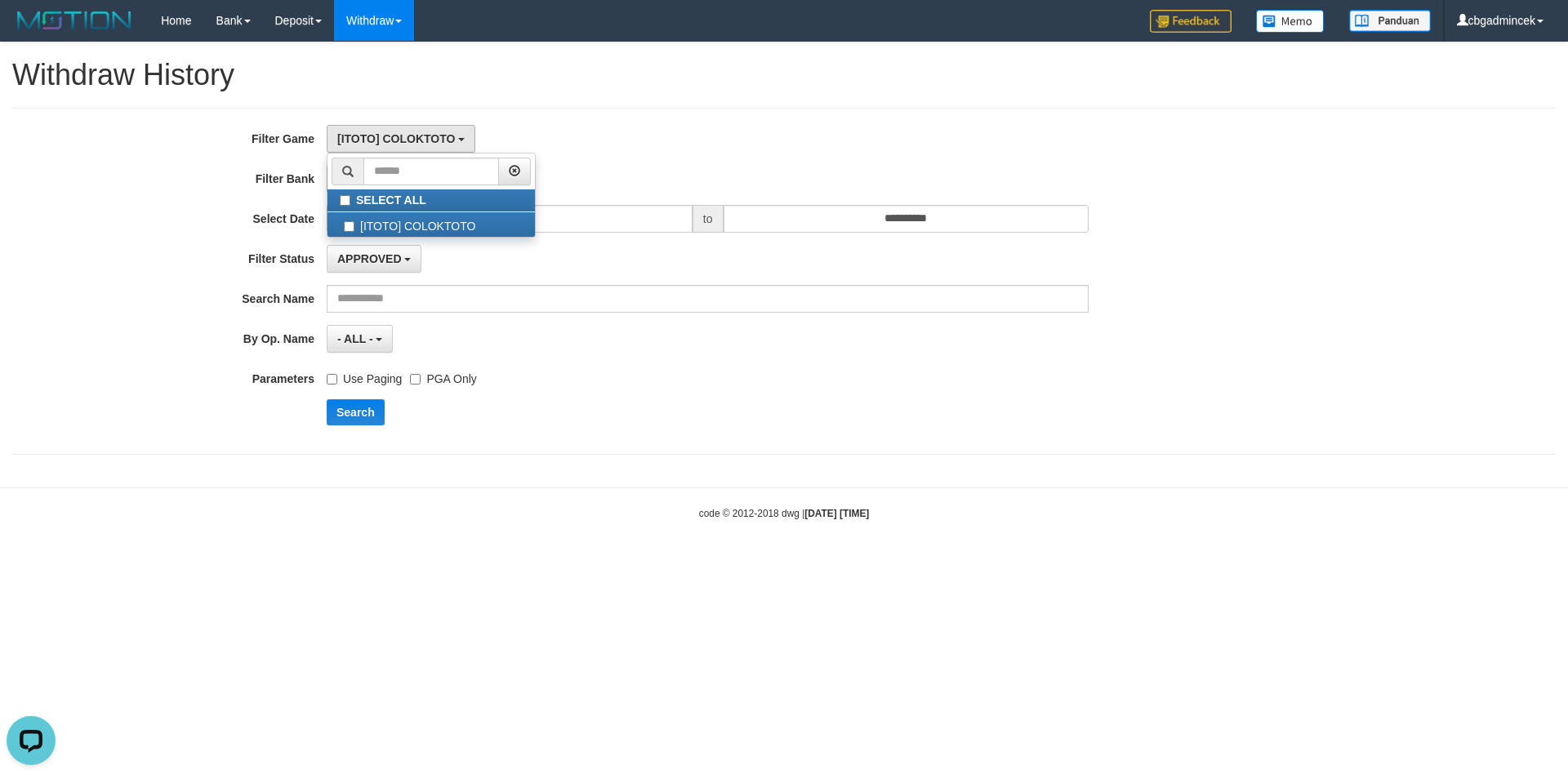 click on "**********" at bounding box center [784, 281] 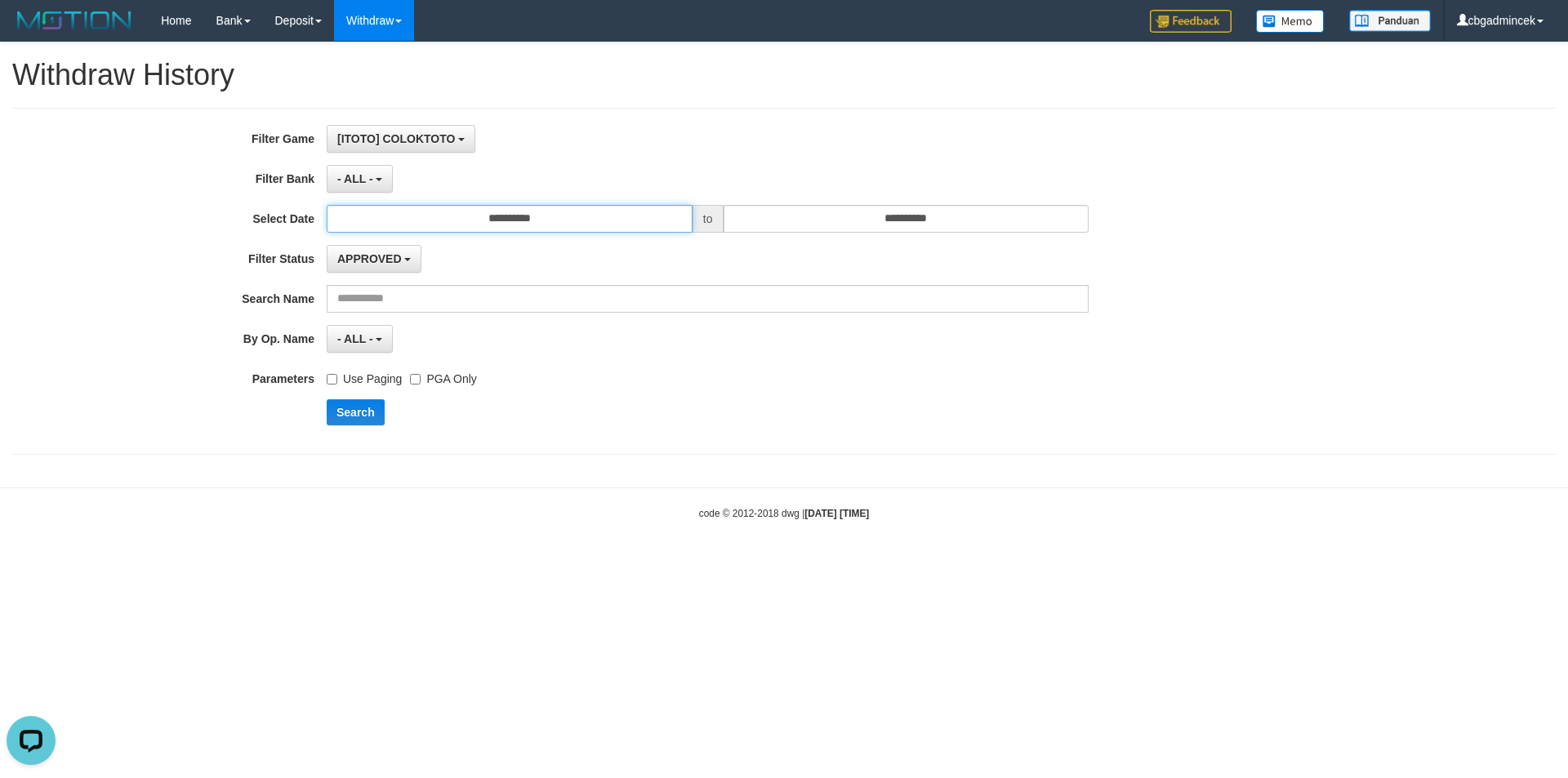 click on "**********" at bounding box center (510, 219) 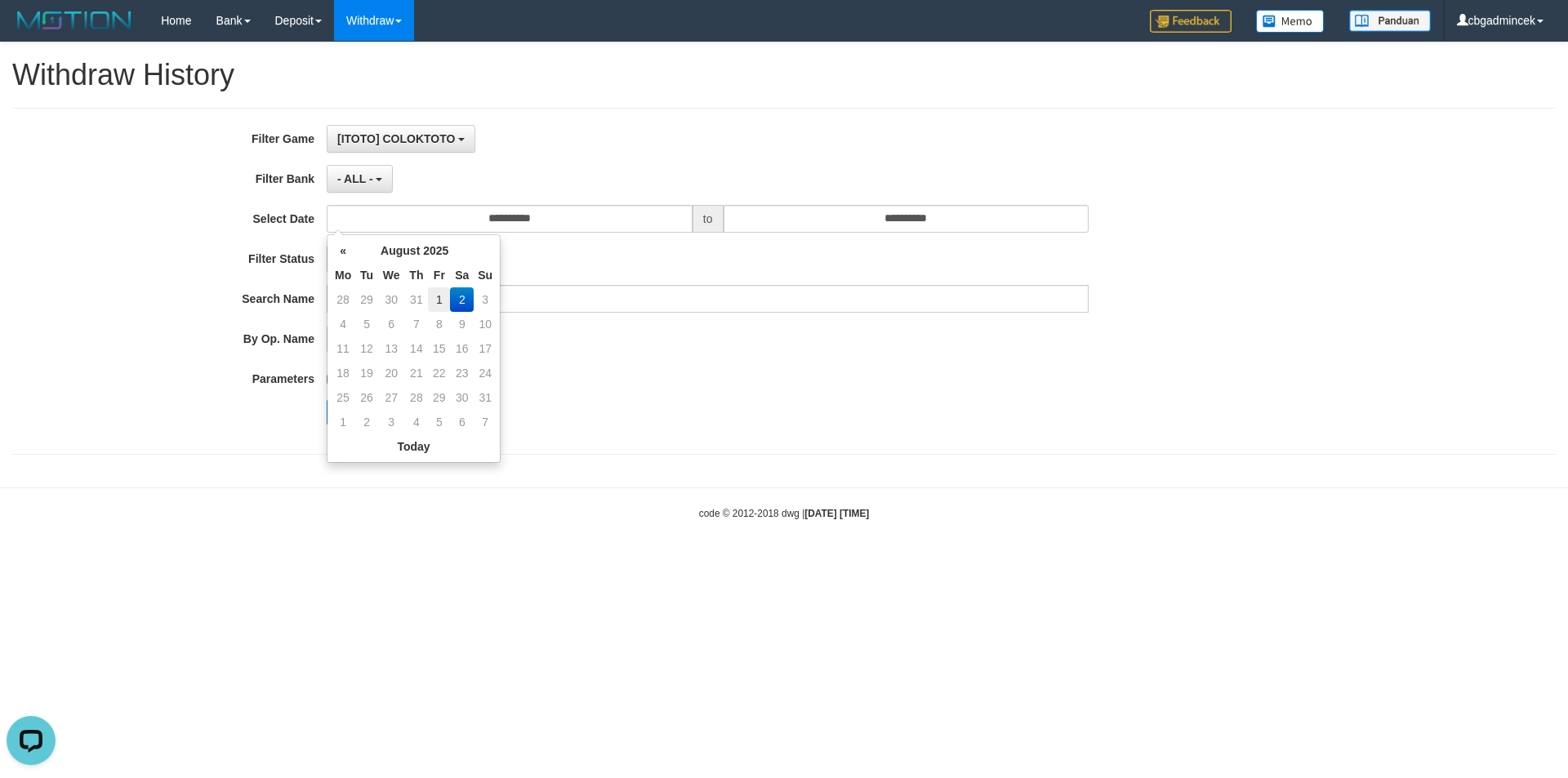 click on "1" at bounding box center (439, 300) 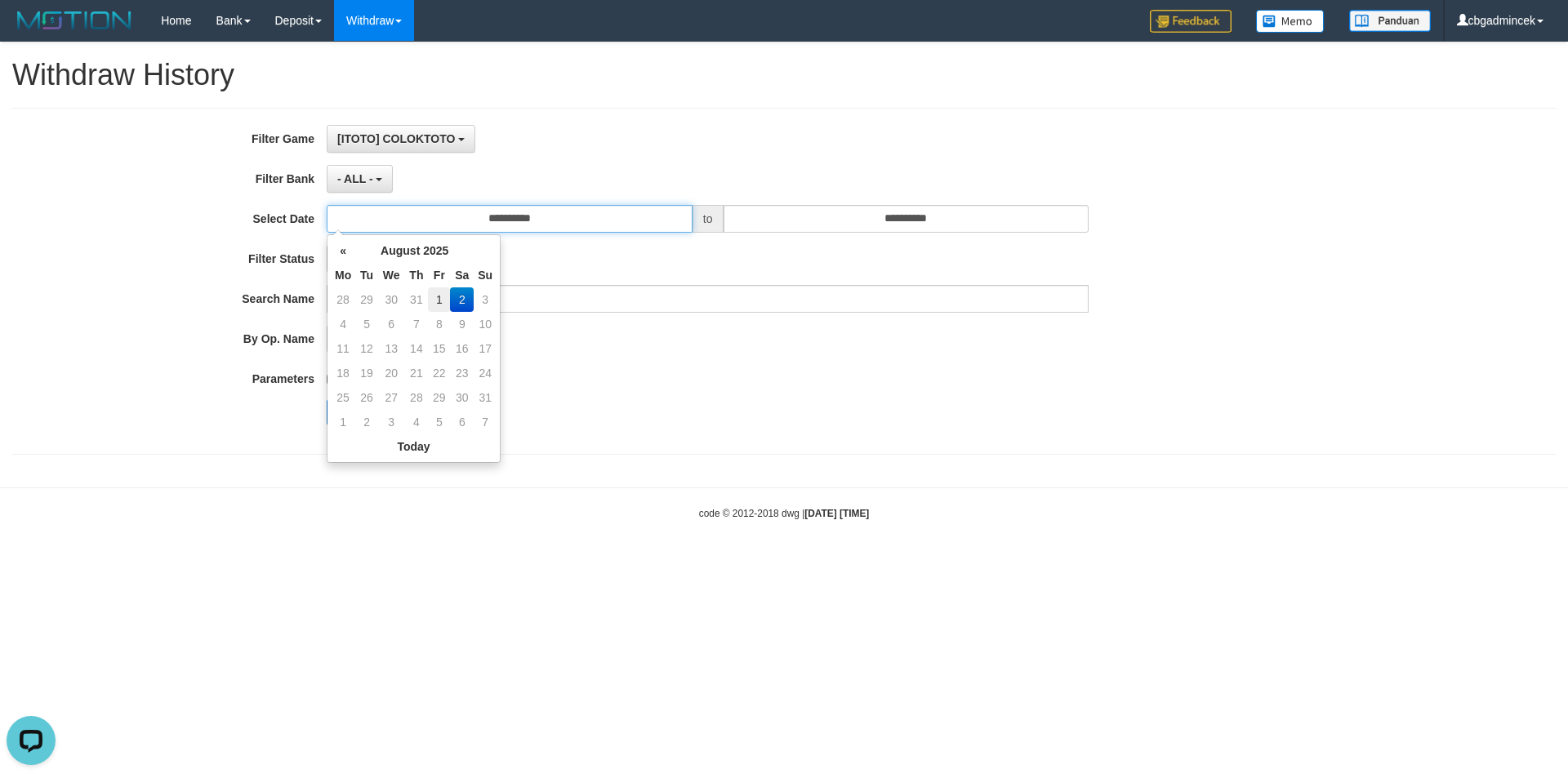 type on "**********" 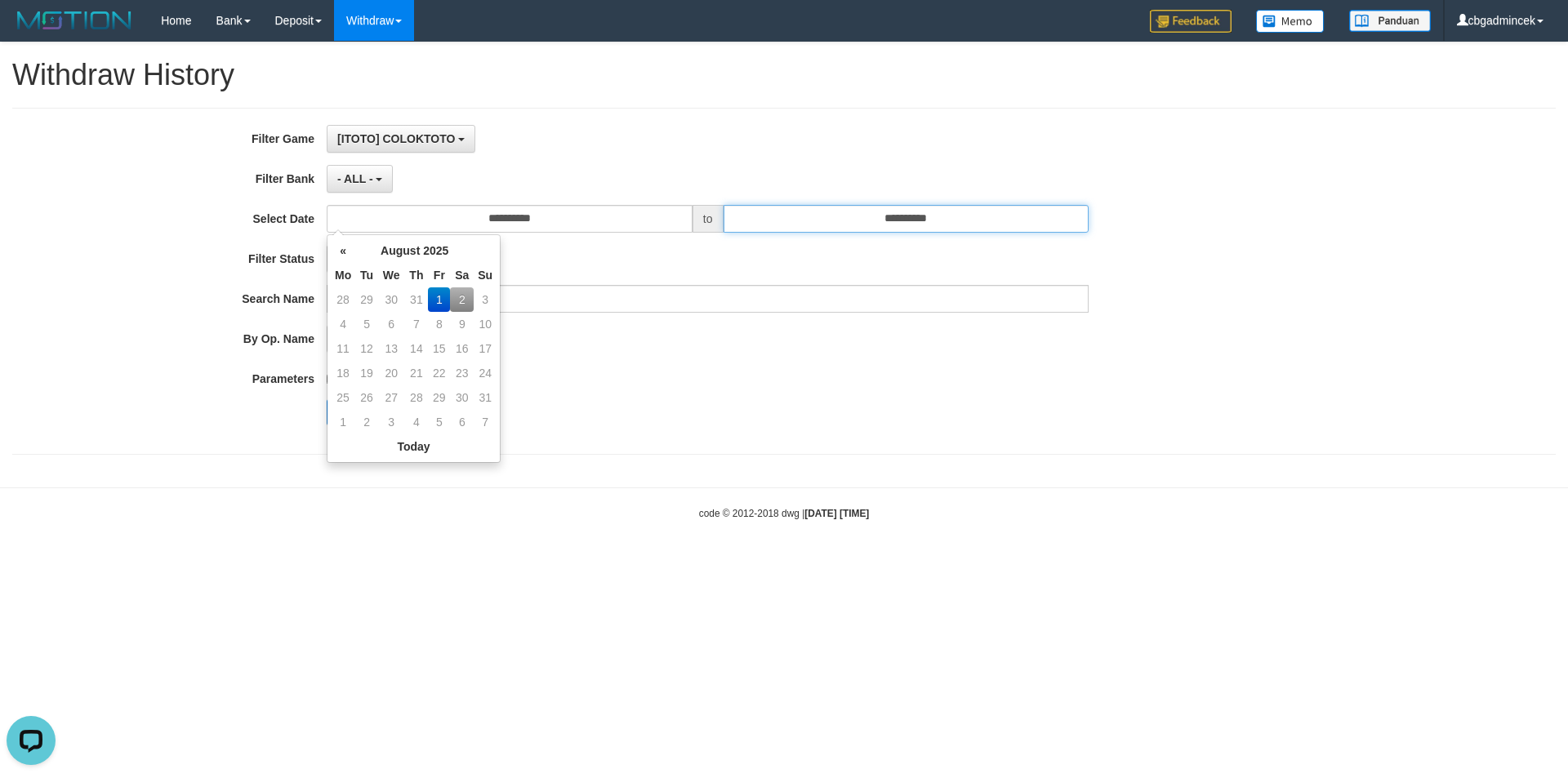 click on "**********" at bounding box center (906, 219) 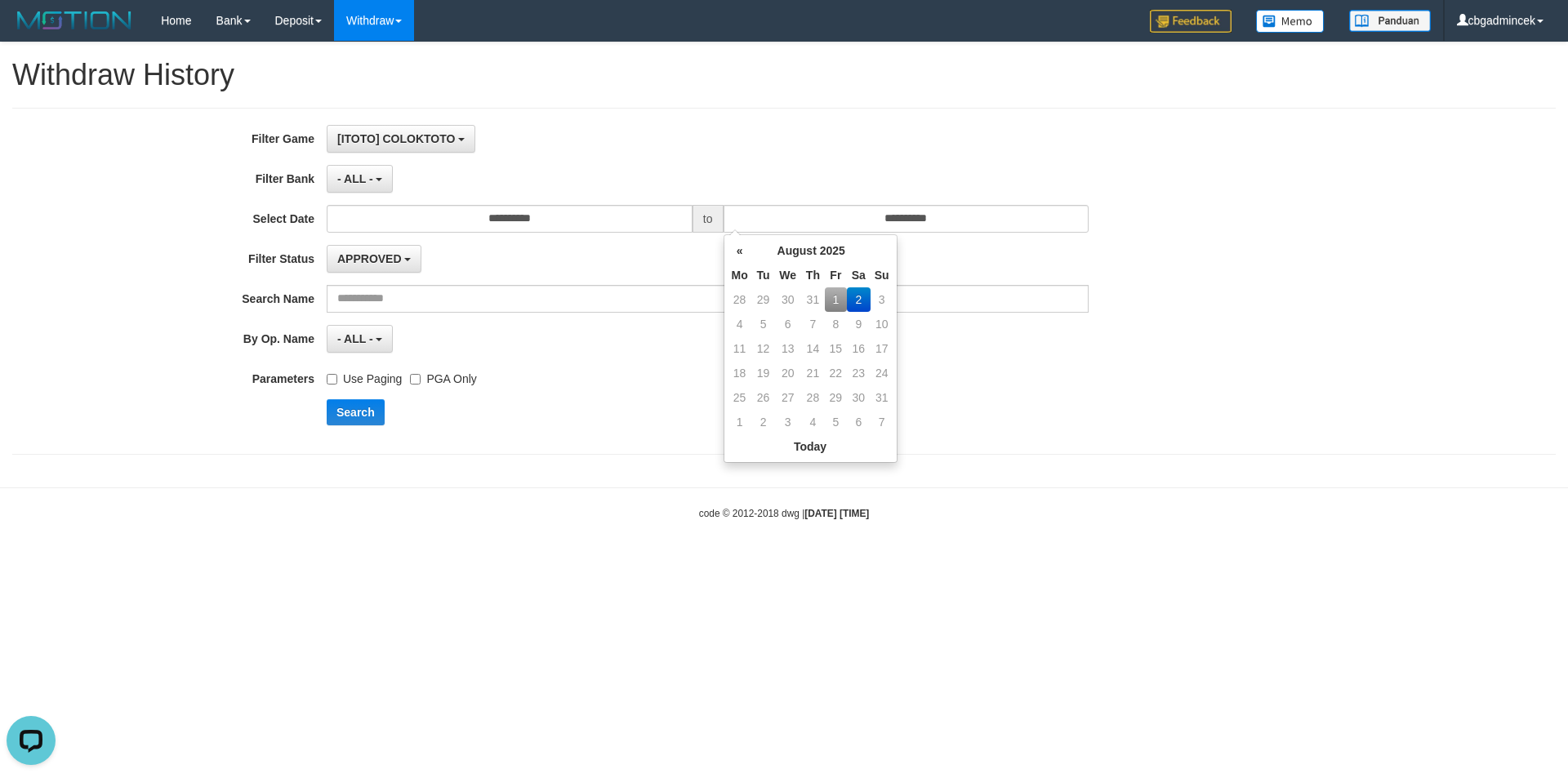click on "1" at bounding box center (835, 300) 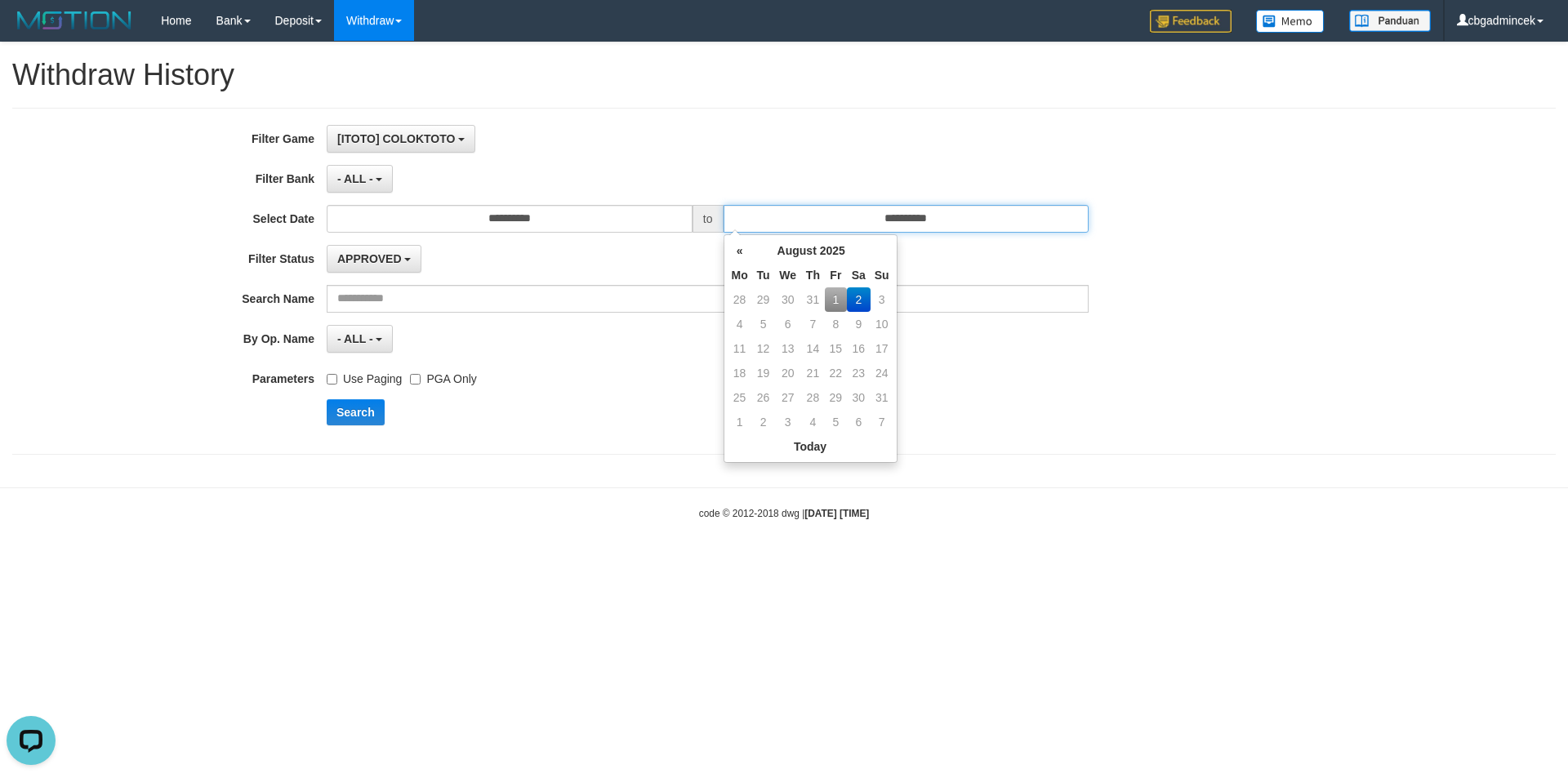 type on "**********" 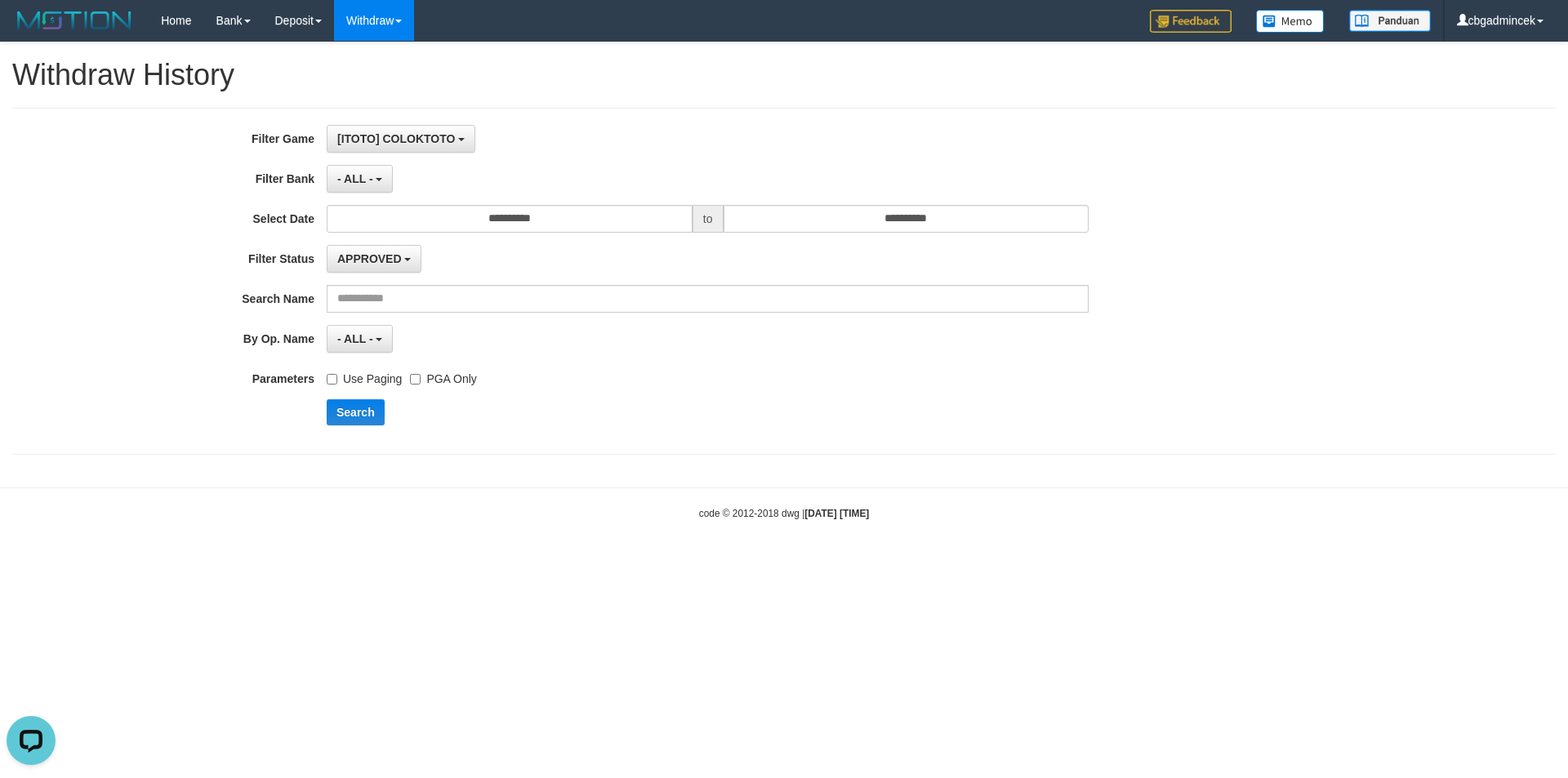 click on "**********" at bounding box center (653, 281) 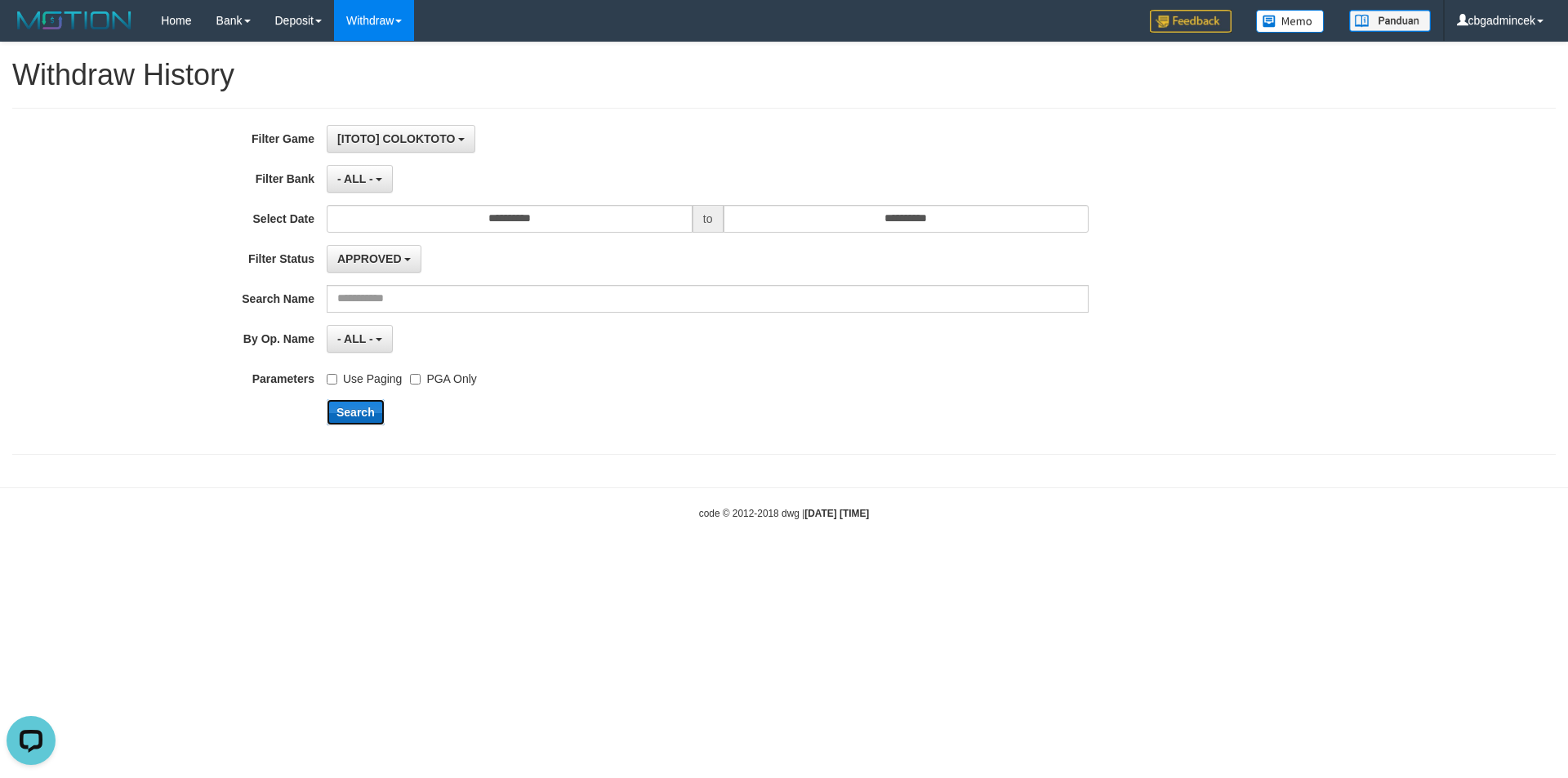 click on "Search" at bounding box center [355, 412] 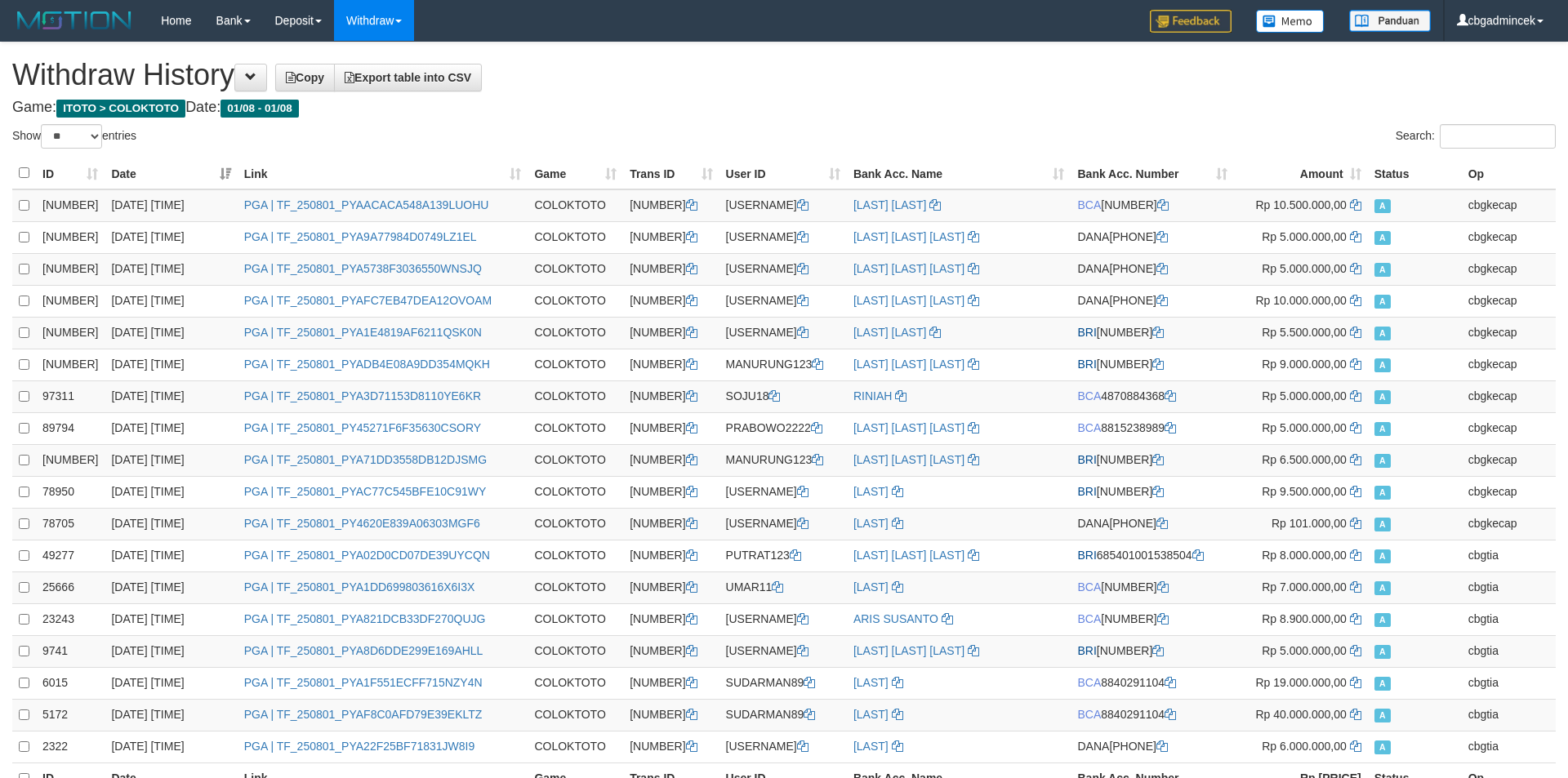 select on "**" 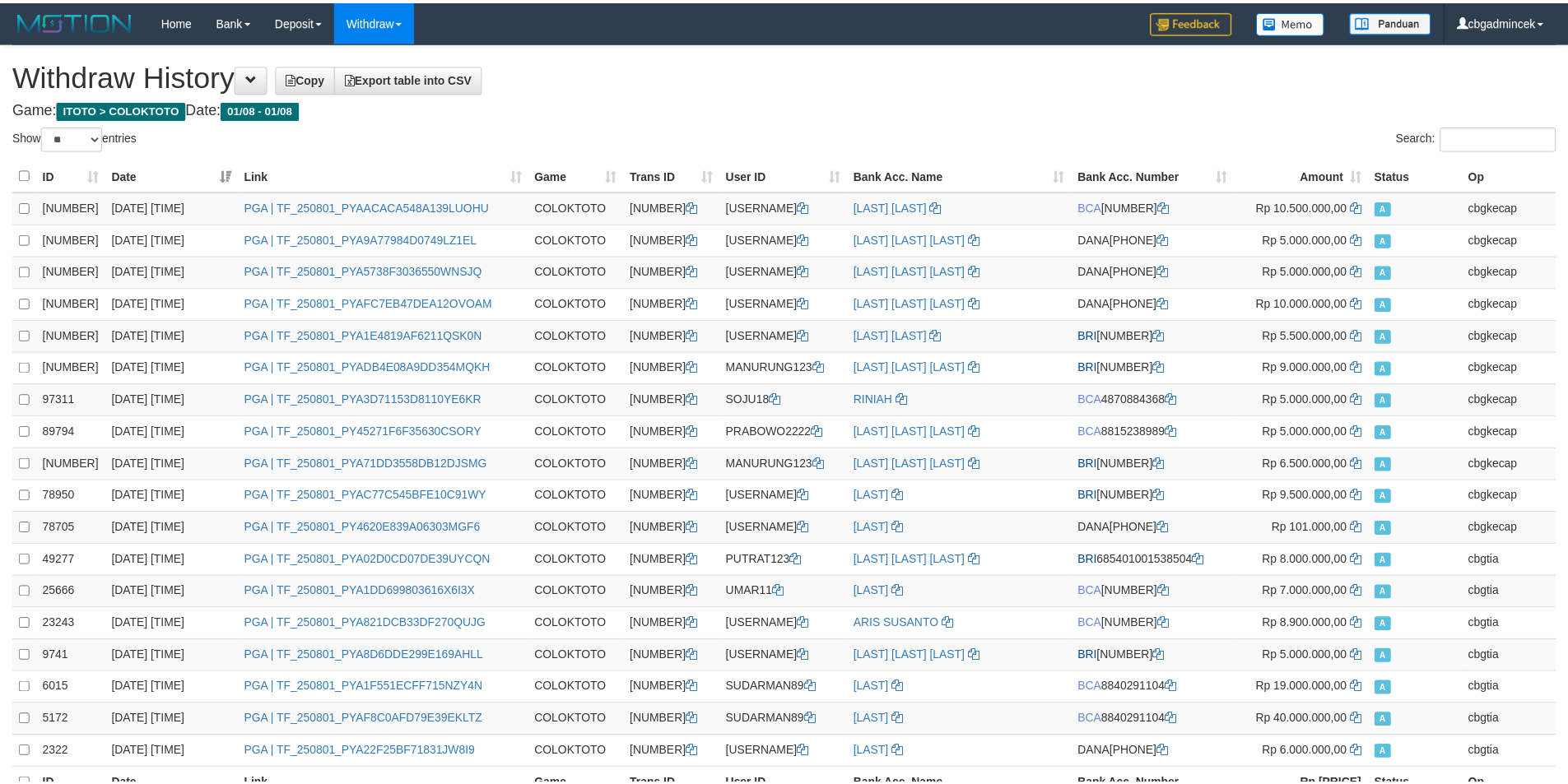scroll, scrollTop: 0, scrollLeft: 0, axis: both 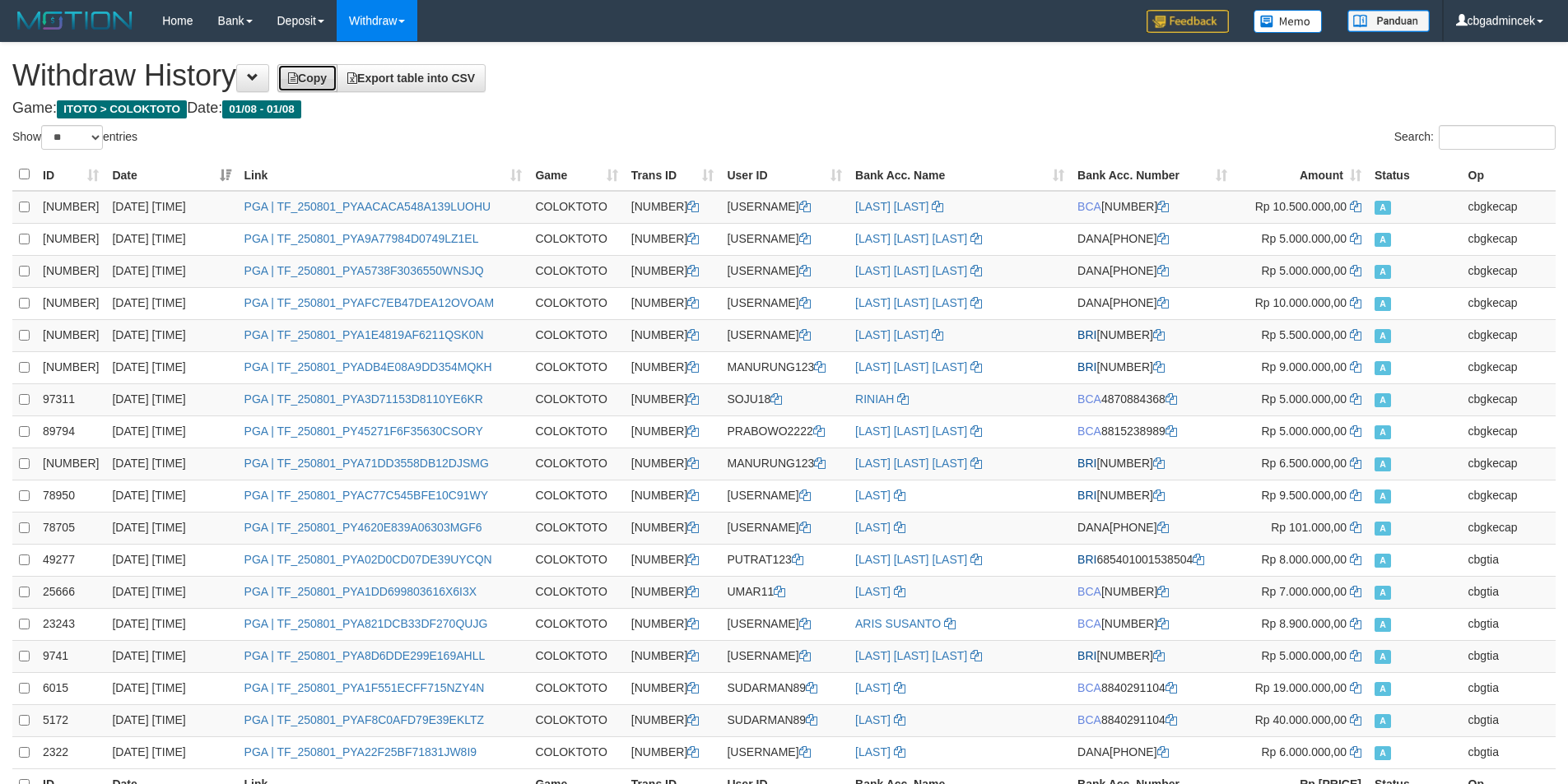 click on "Copy" at bounding box center [307, 78] 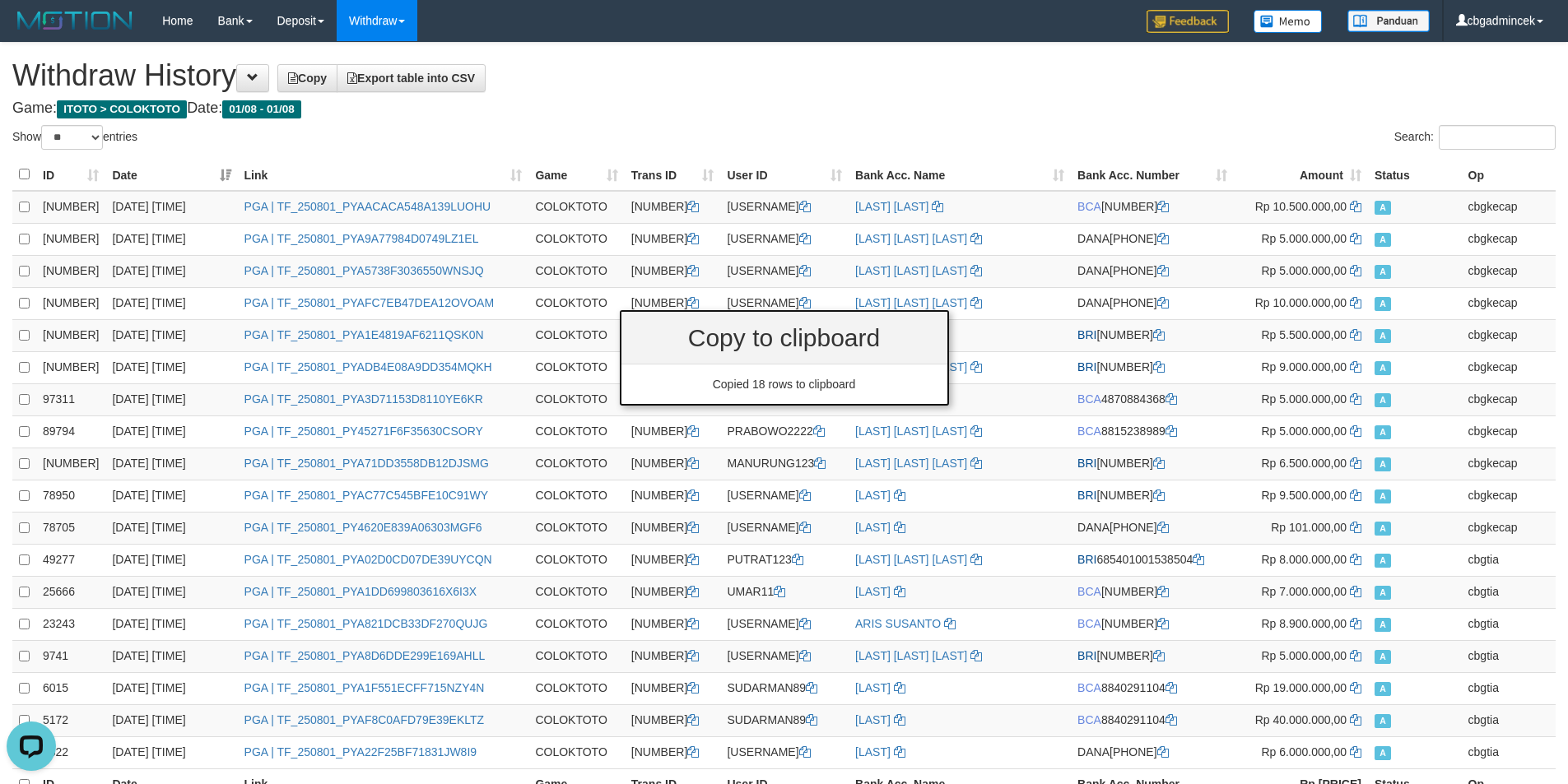 scroll, scrollTop: 0, scrollLeft: 0, axis: both 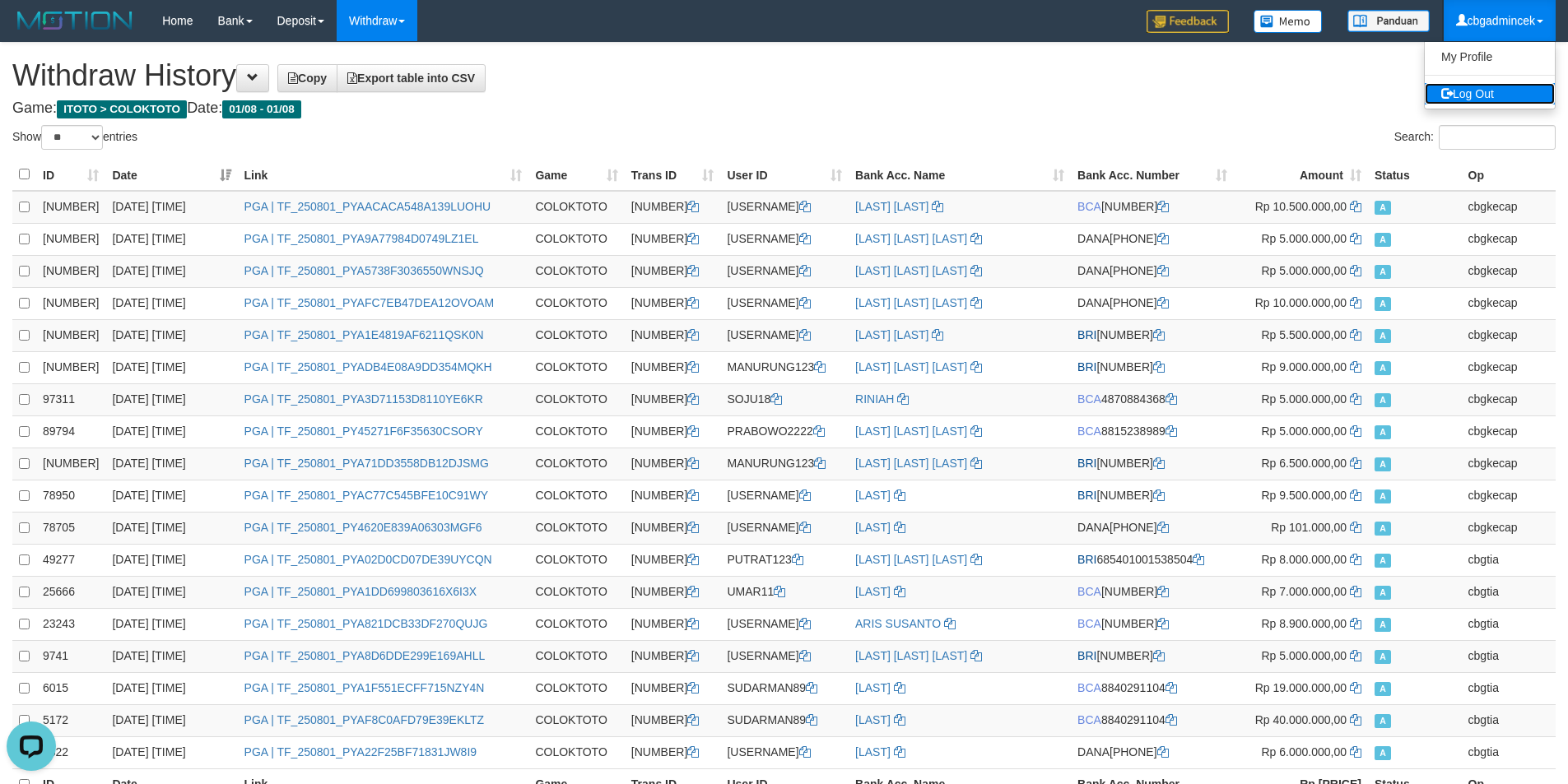 click on "Log Out" at bounding box center [1490, 94] 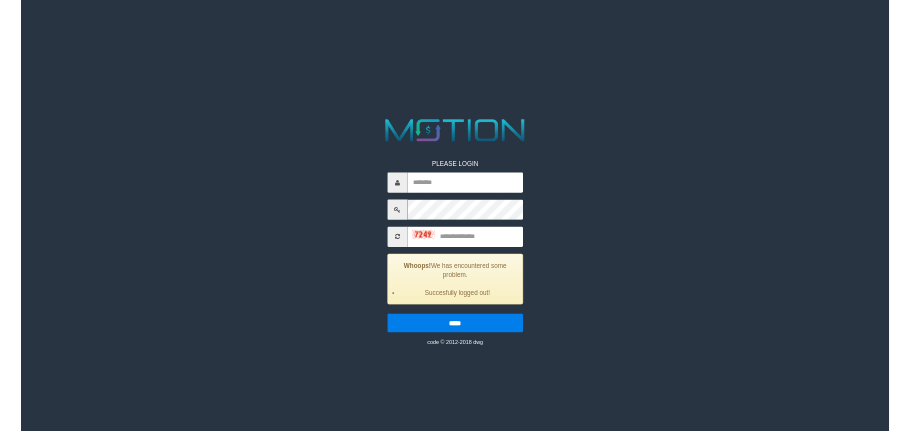 scroll, scrollTop: 0, scrollLeft: 0, axis: both 